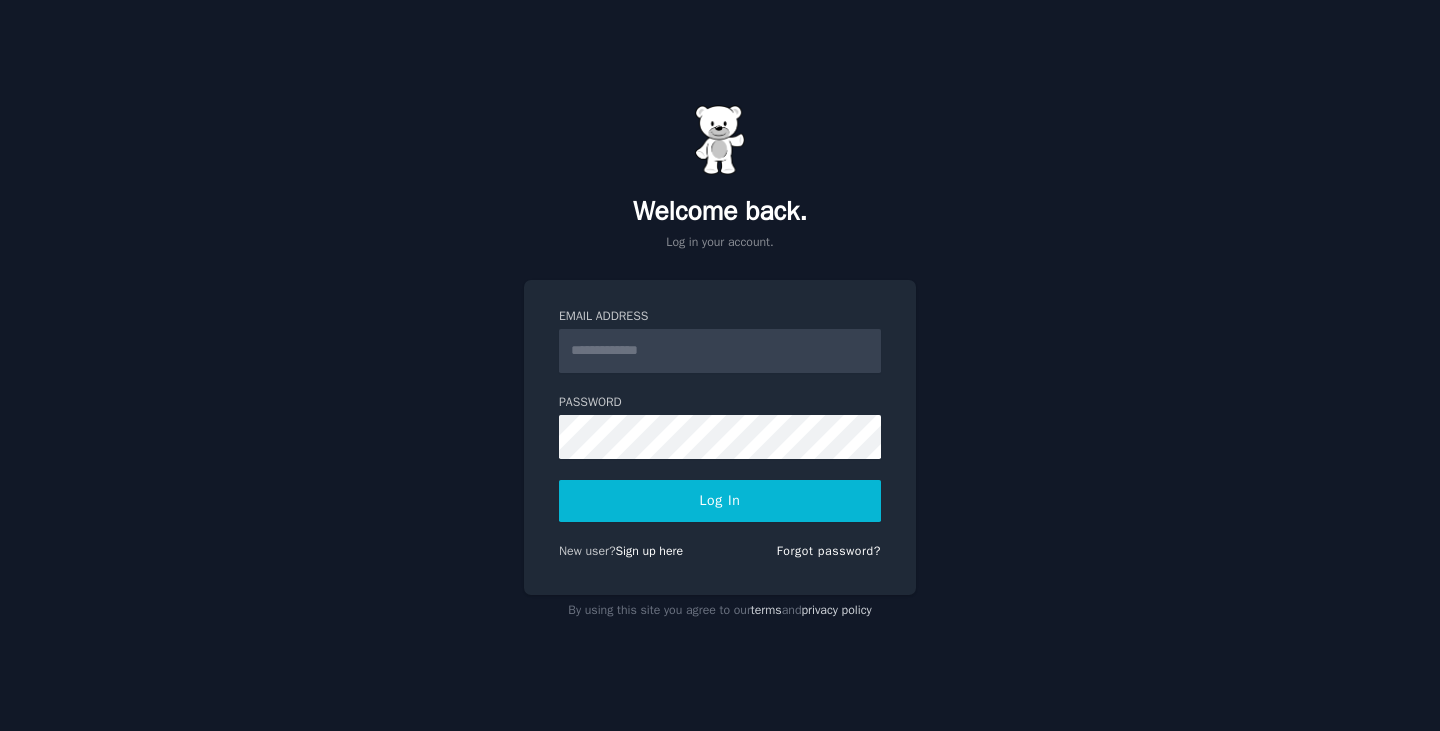 scroll, scrollTop: 0, scrollLeft: 0, axis: both 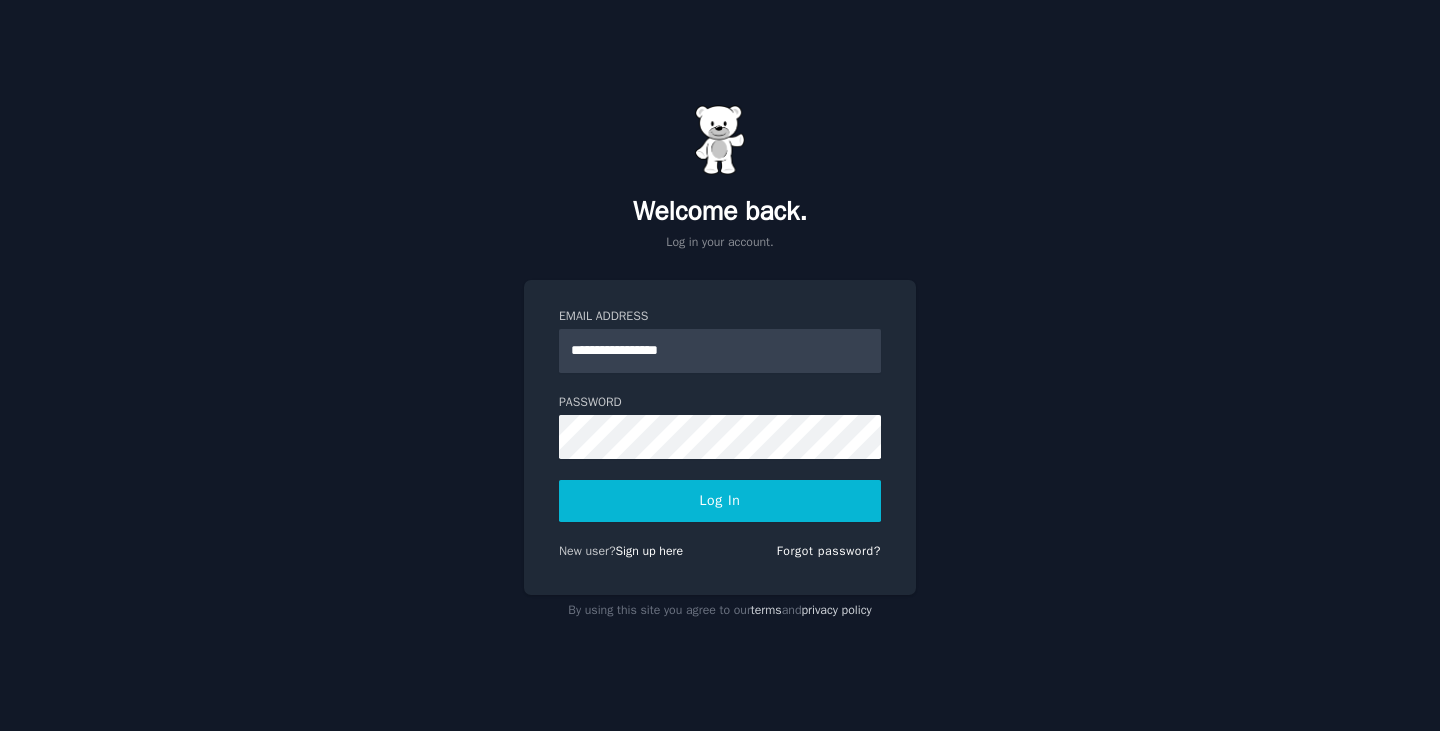 type on "**********" 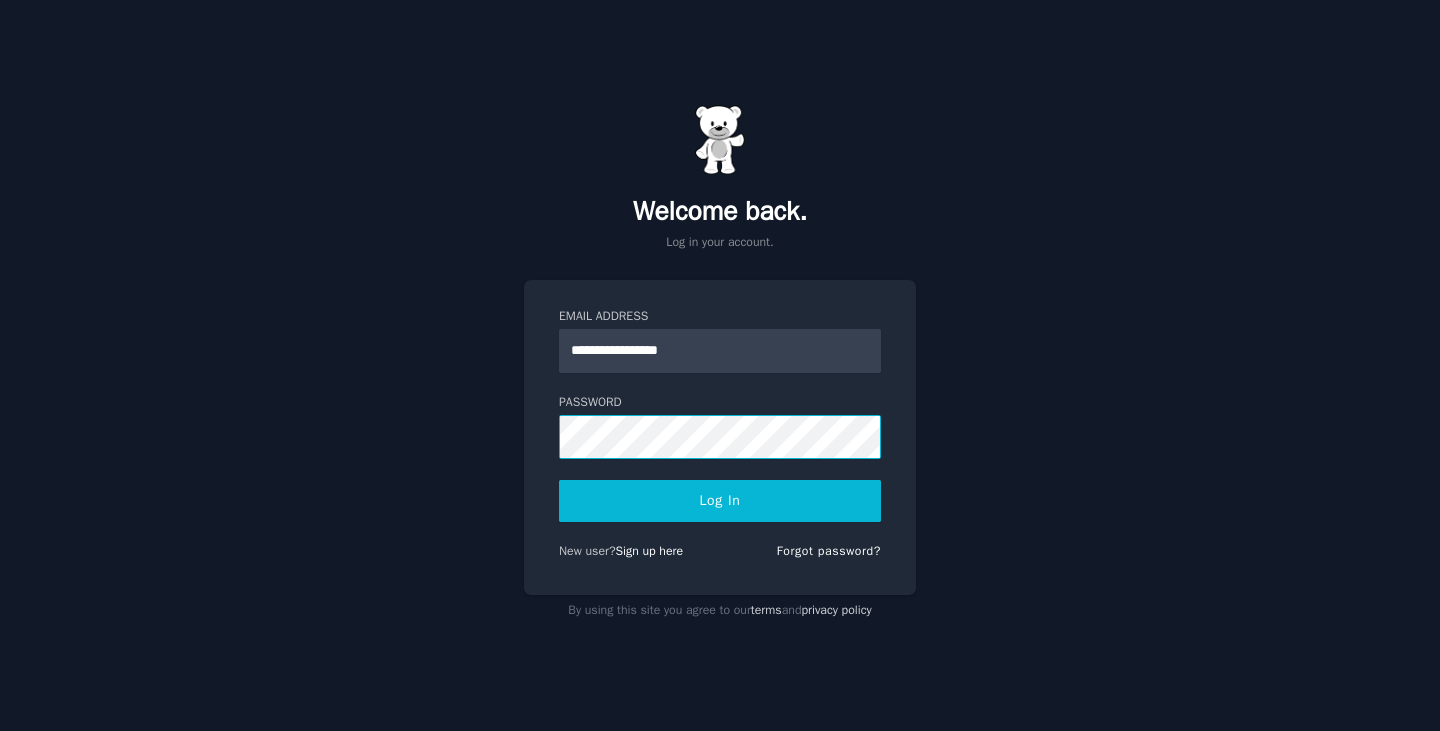 click on "Log In" at bounding box center (720, 501) 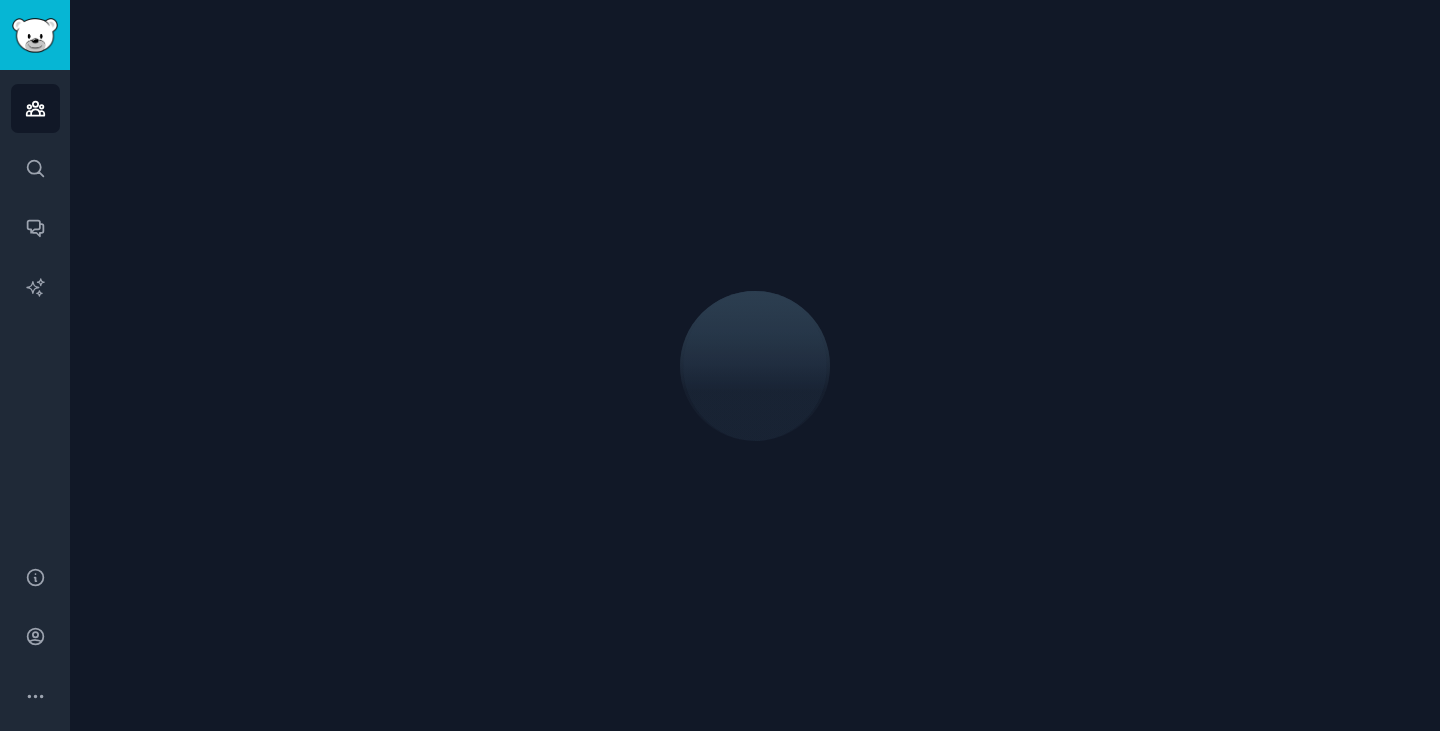 scroll, scrollTop: 0, scrollLeft: 0, axis: both 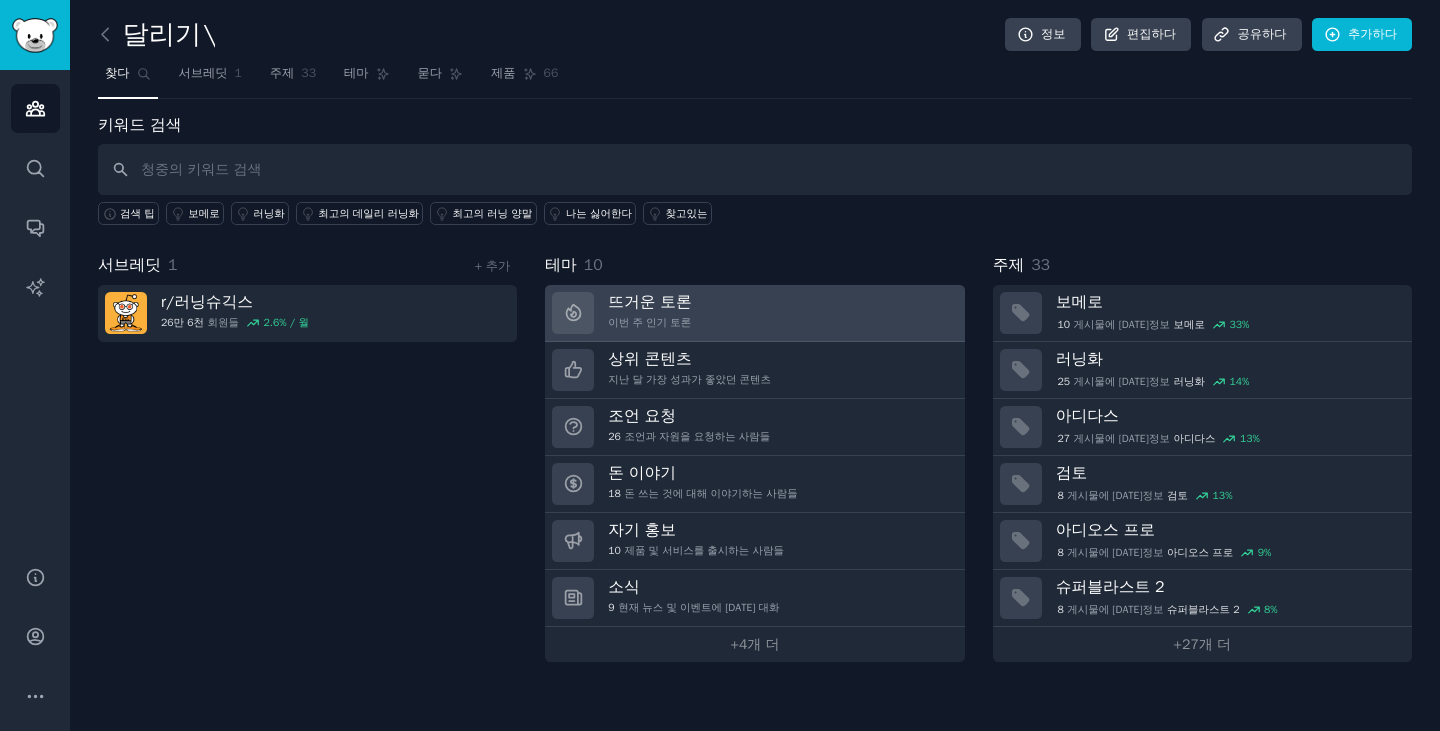 click on "뜨거운 토론 이번 주 인기 토론" at bounding box center (754, 313) 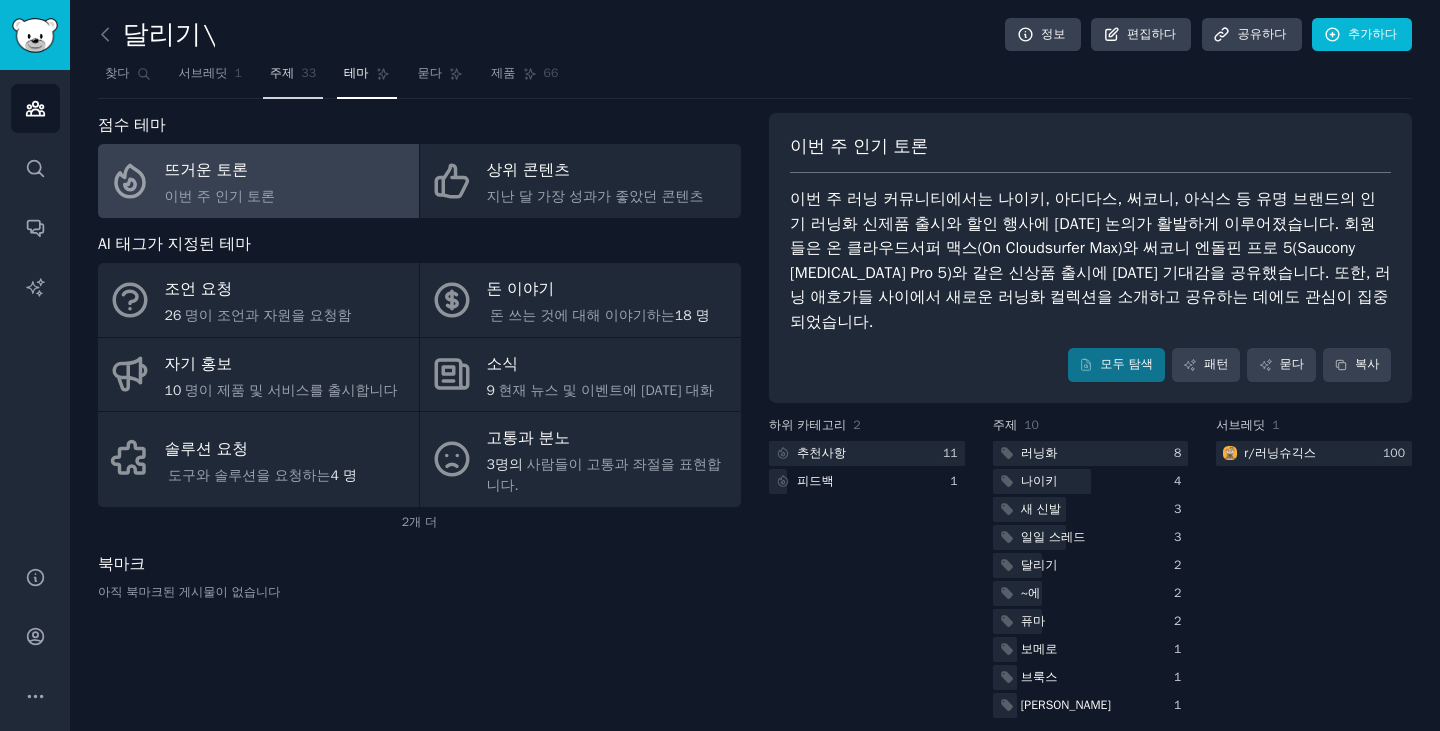 click on "주제" at bounding box center [282, 73] 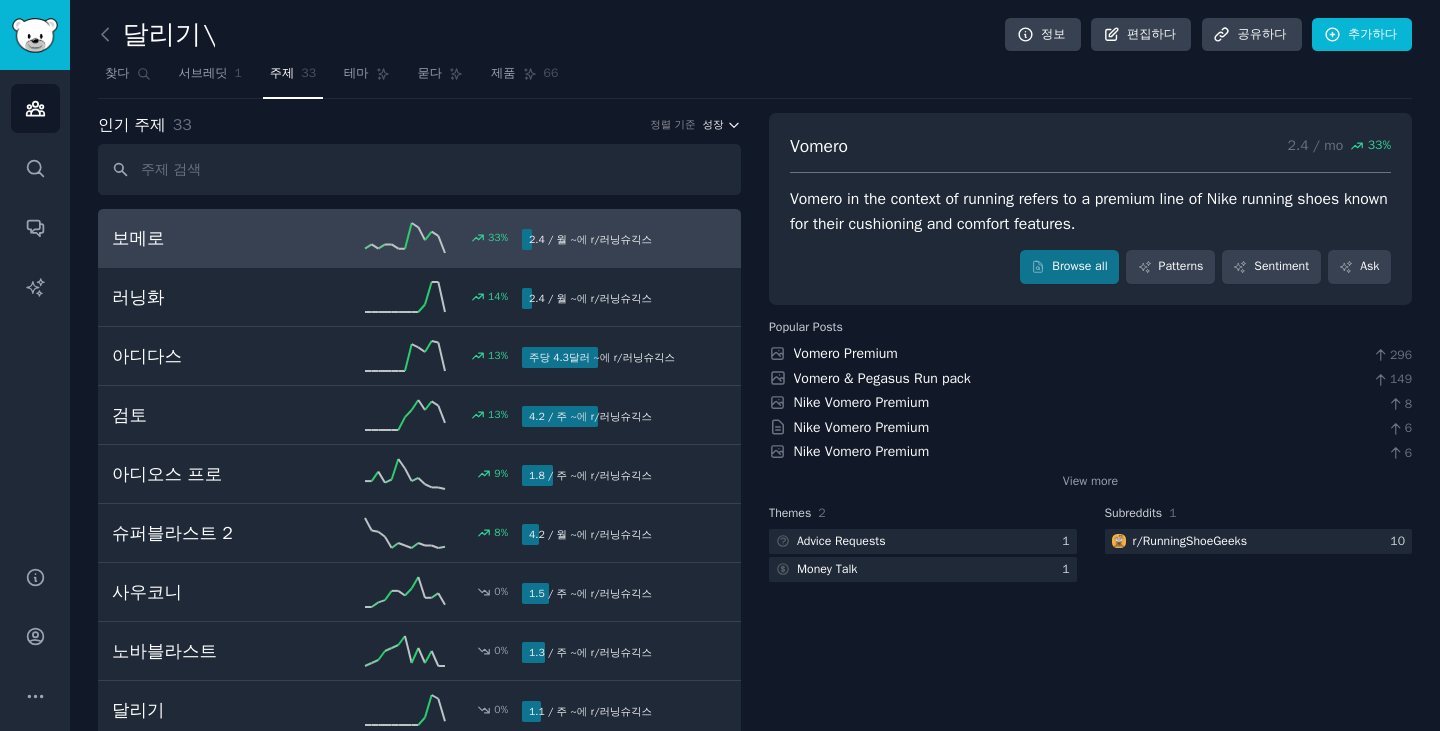 click on "성장" at bounding box center (722, 125) 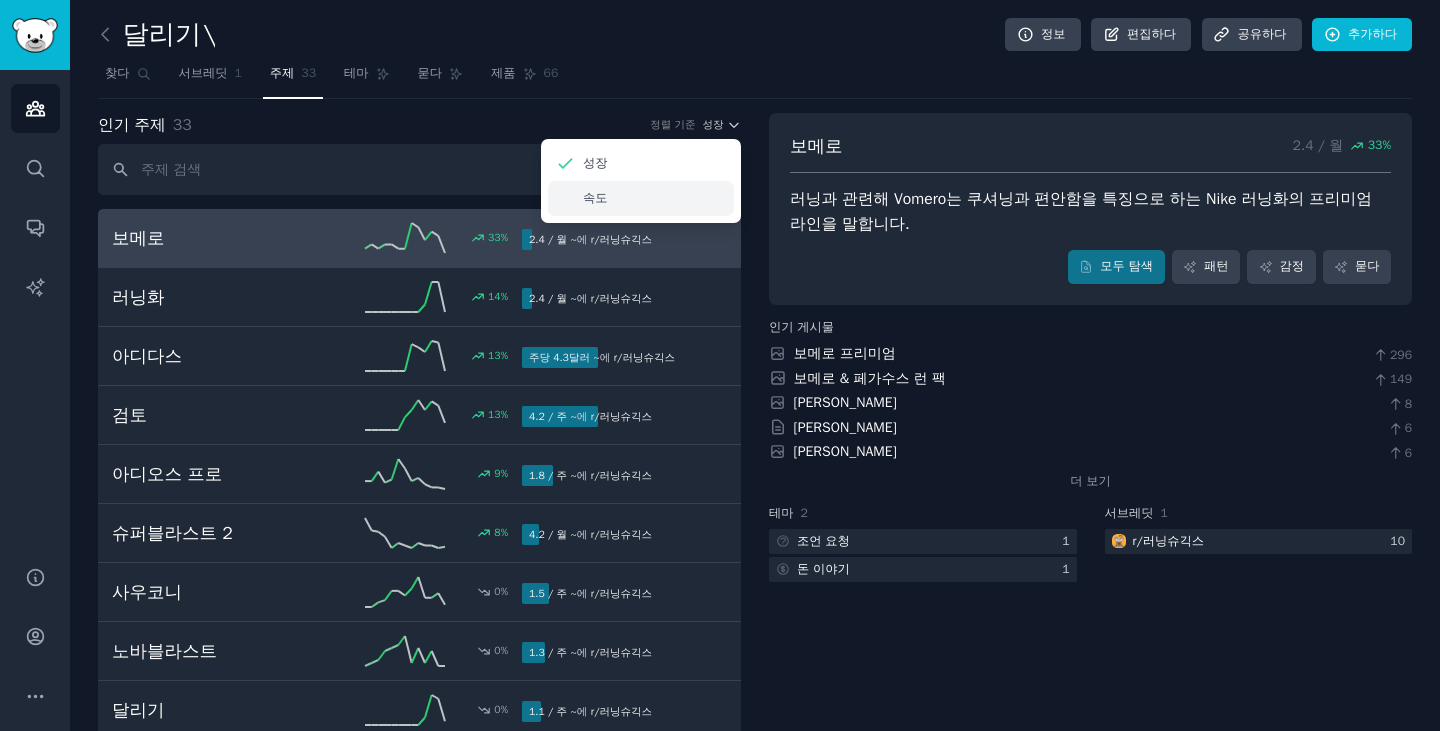 click on "속도" at bounding box center [641, 198] 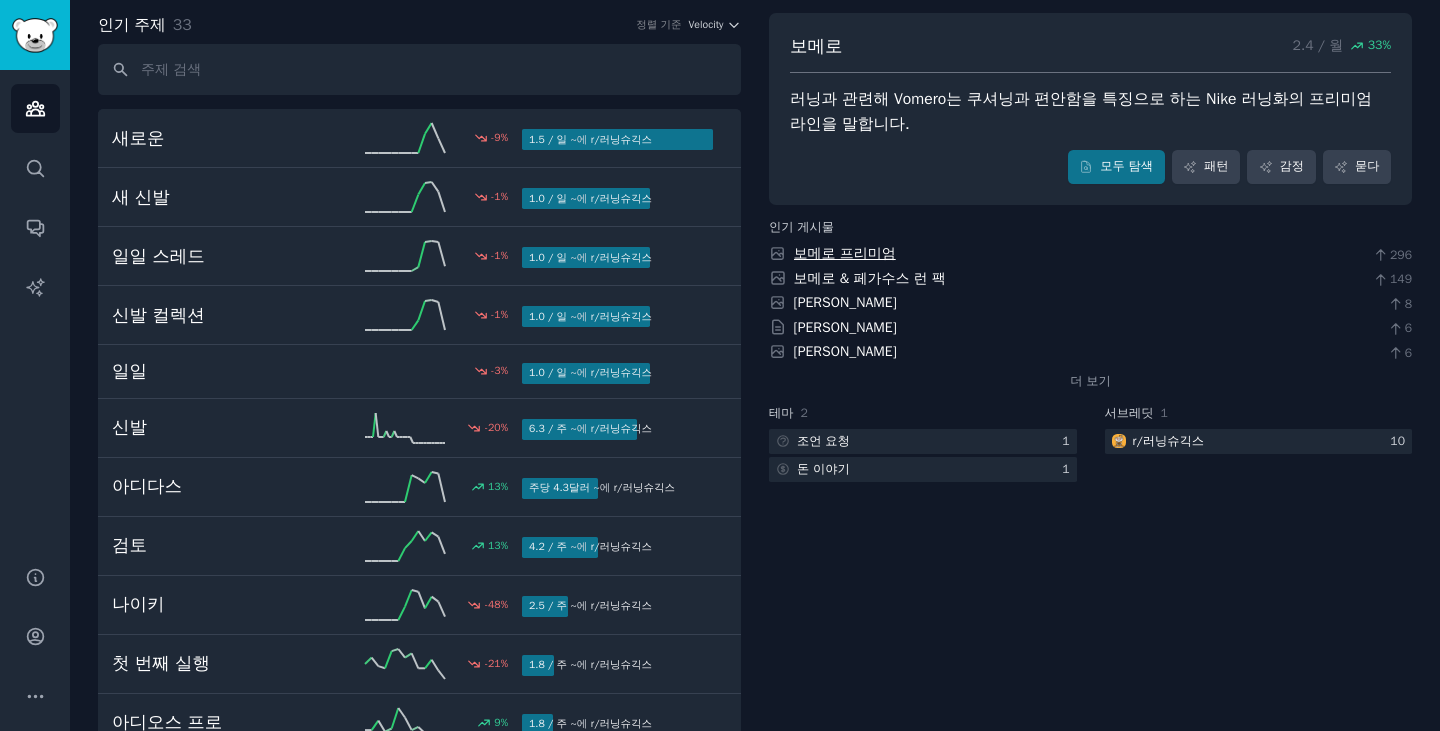 scroll, scrollTop: 0, scrollLeft: 0, axis: both 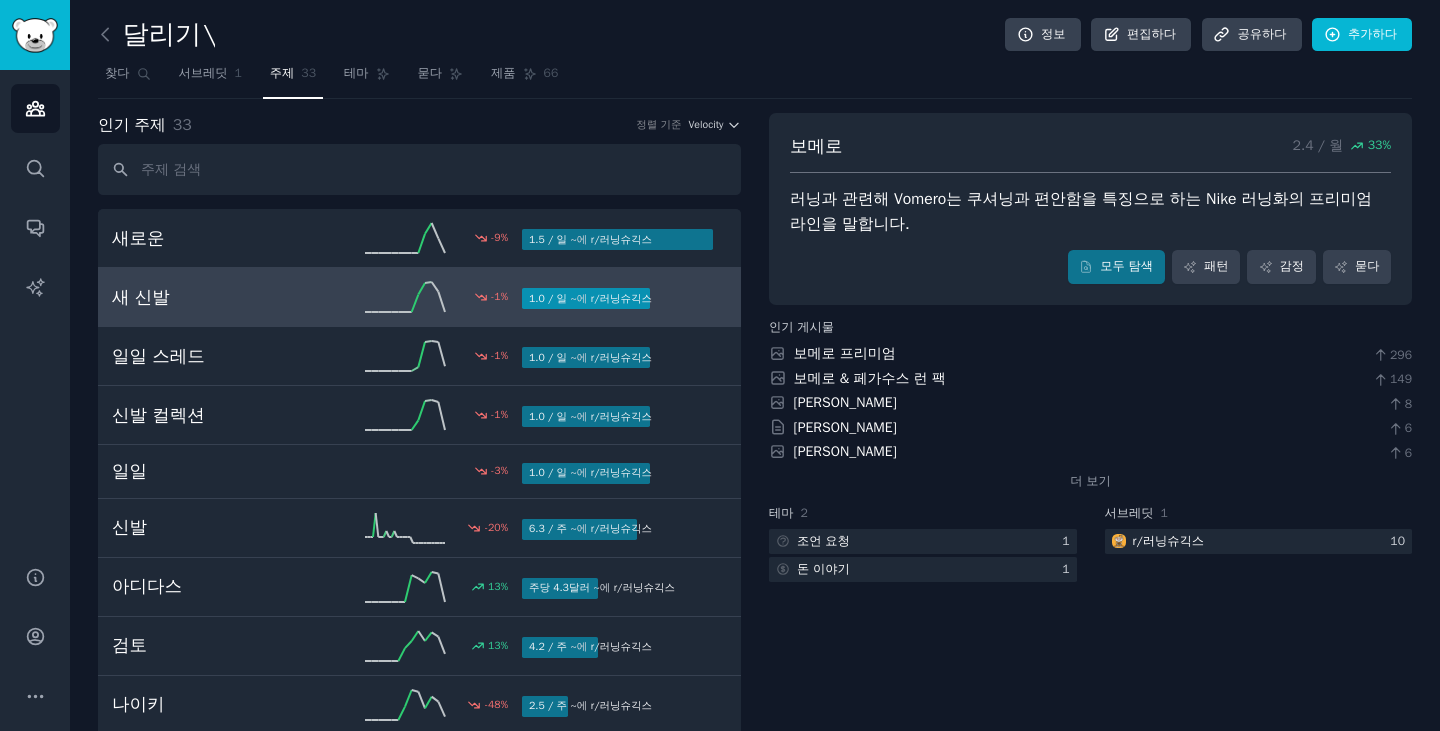 click on "1.0 / 일" at bounding box center (548, 298) 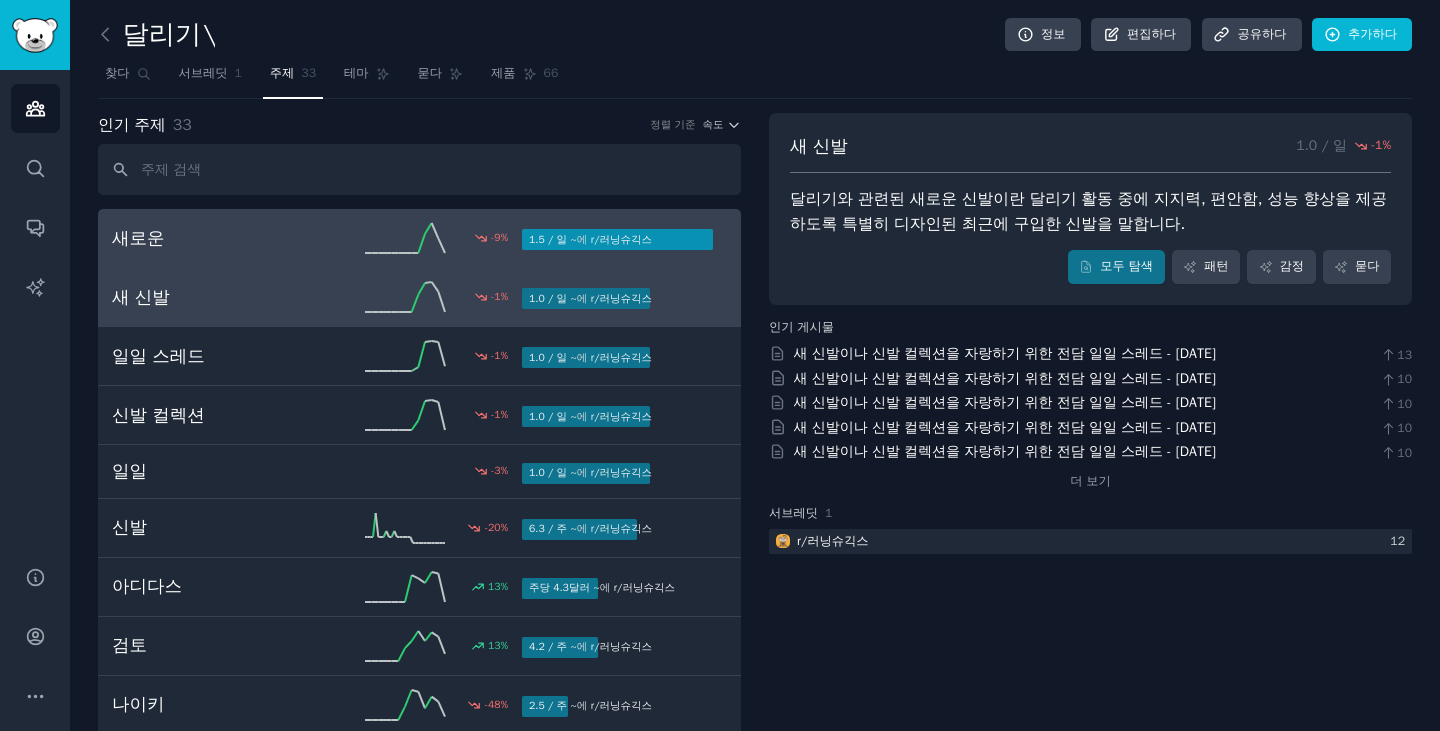click on "새로운" at bounding box center (214, 238) 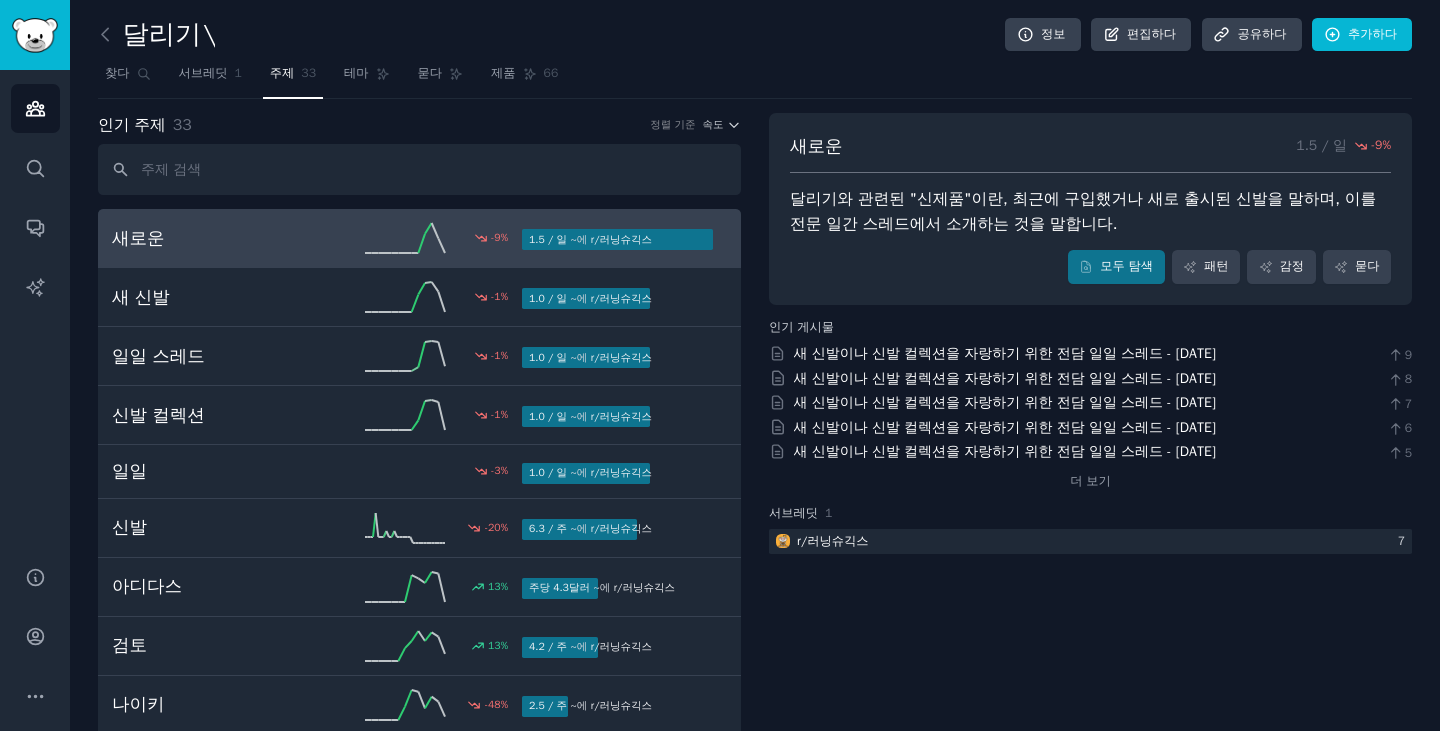 drag, startPoint x: 241, startPoint y: 248, endPoint x: 1033, endPoint y: 622, distance: 875.8653 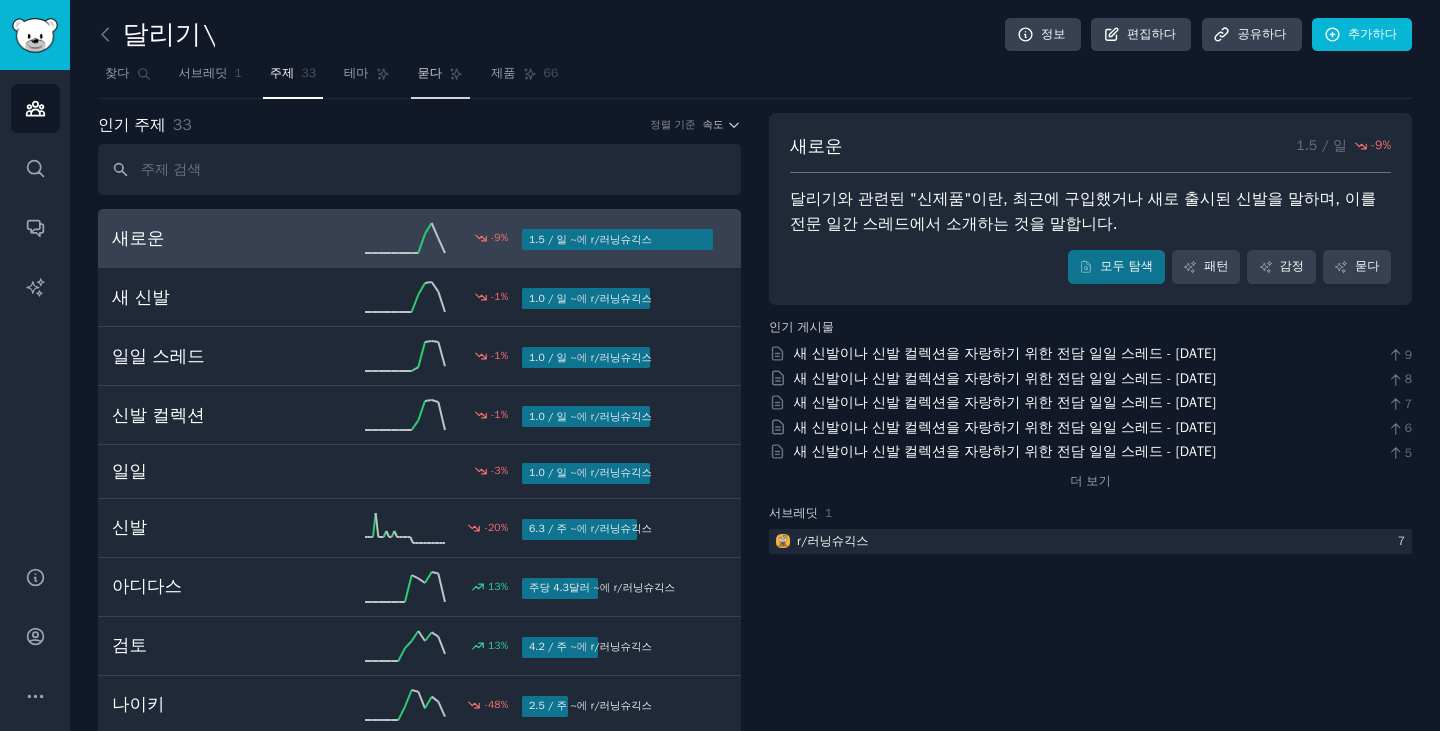 click 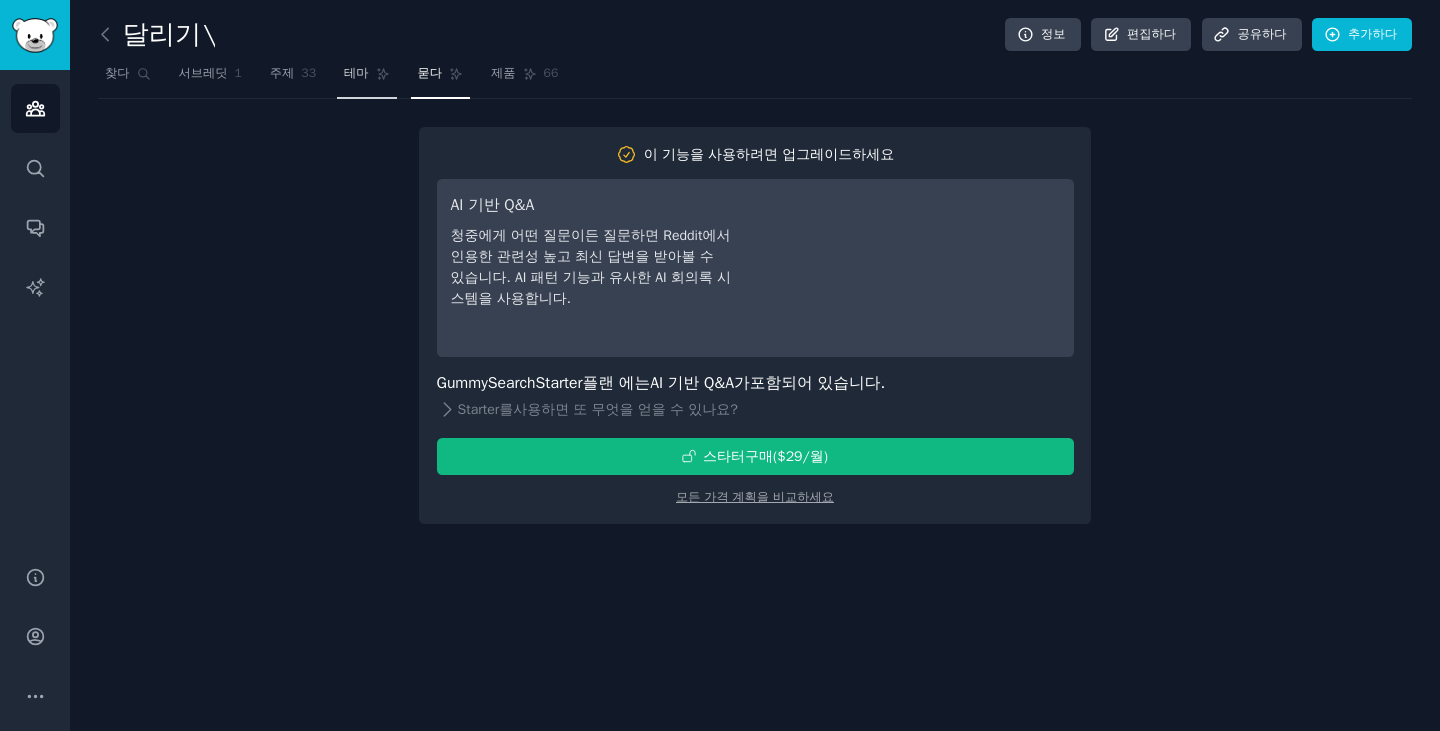 click on "테마" at bounding box center [356, 73] 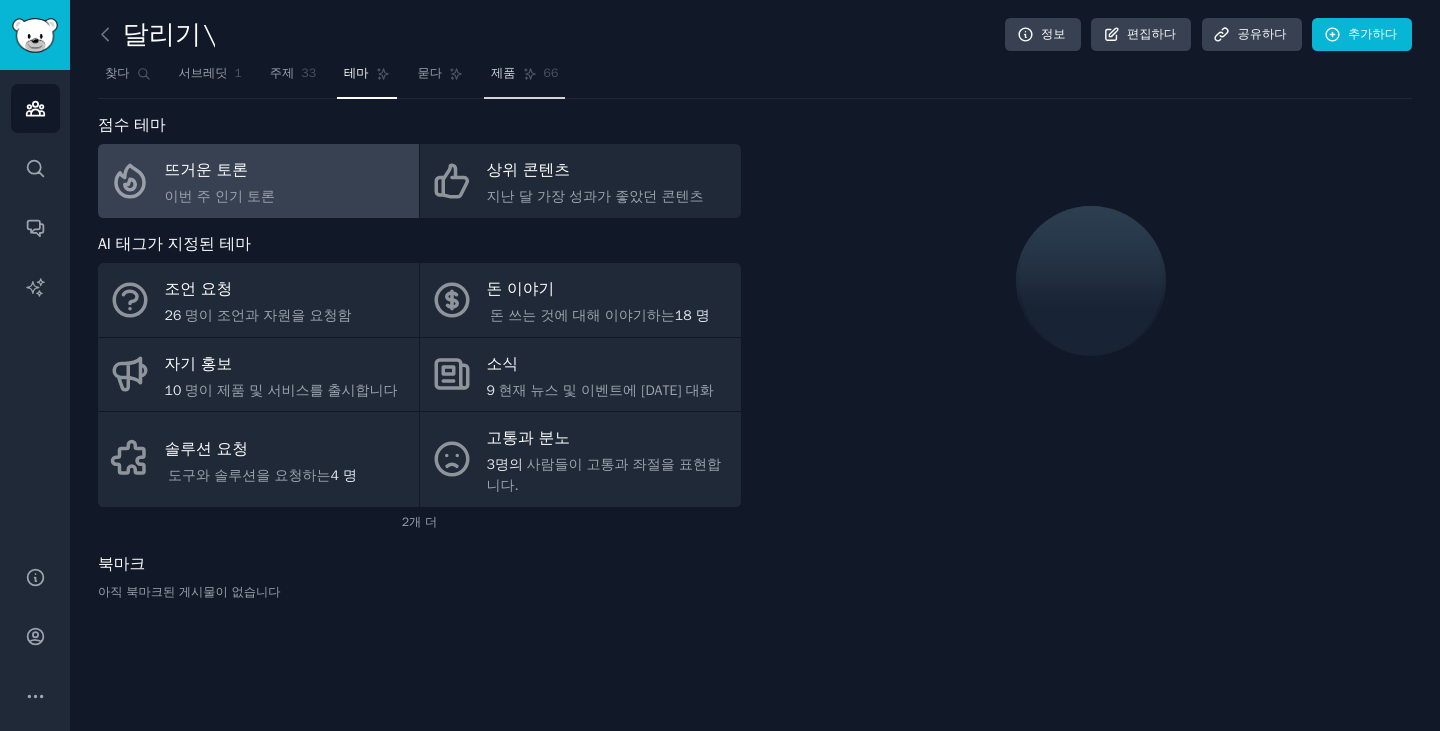 click on "제품" at bounding box center [503, 73] 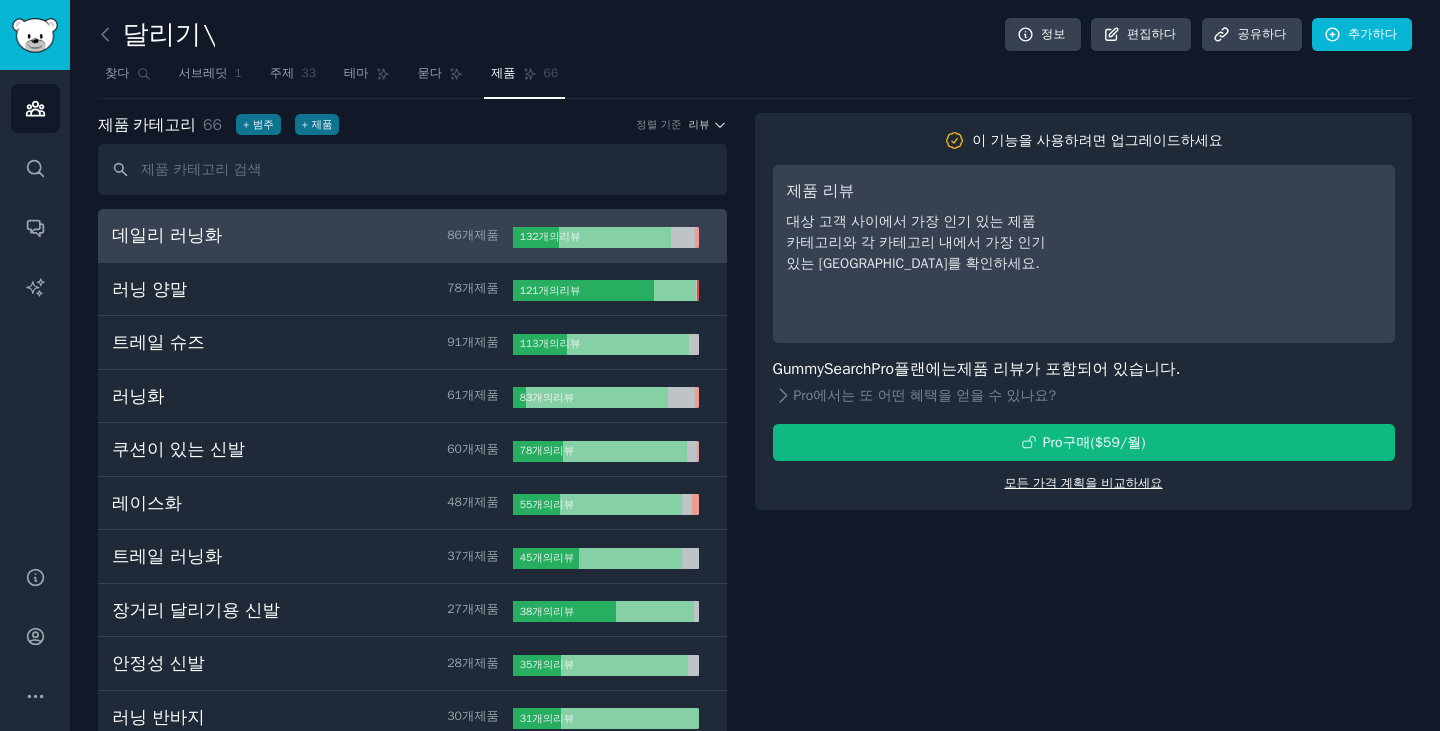 click on "모든 가격 계획을 비교하세요" at bounding box center (1083, 483) 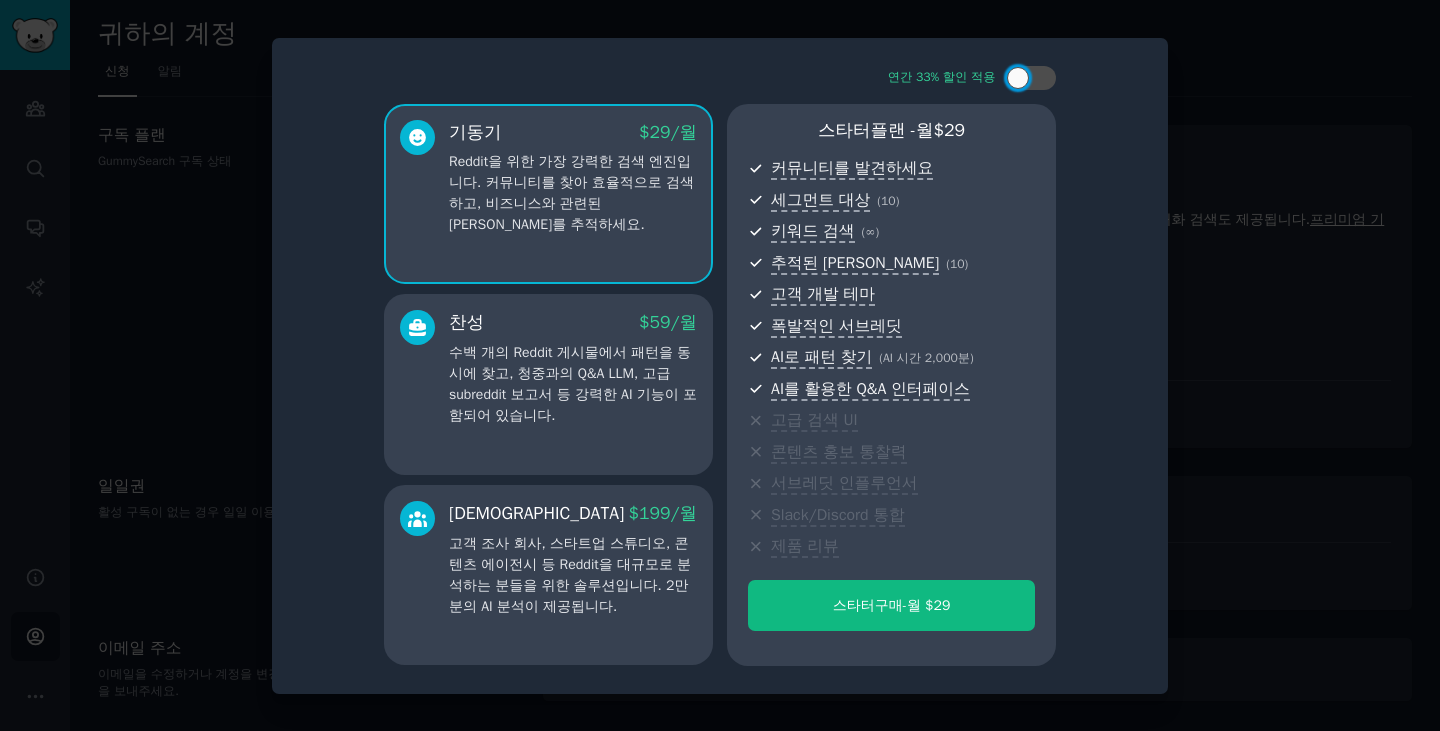 click on "수백 개의 Reddit 게시물에서 패턴을 동시에 찾고, 청중과의 Q&A LLM, 고급 subreddit 보고서 등 강력한 AI 기능이 포함되어 있습니다." at bounding box center [573, 384] 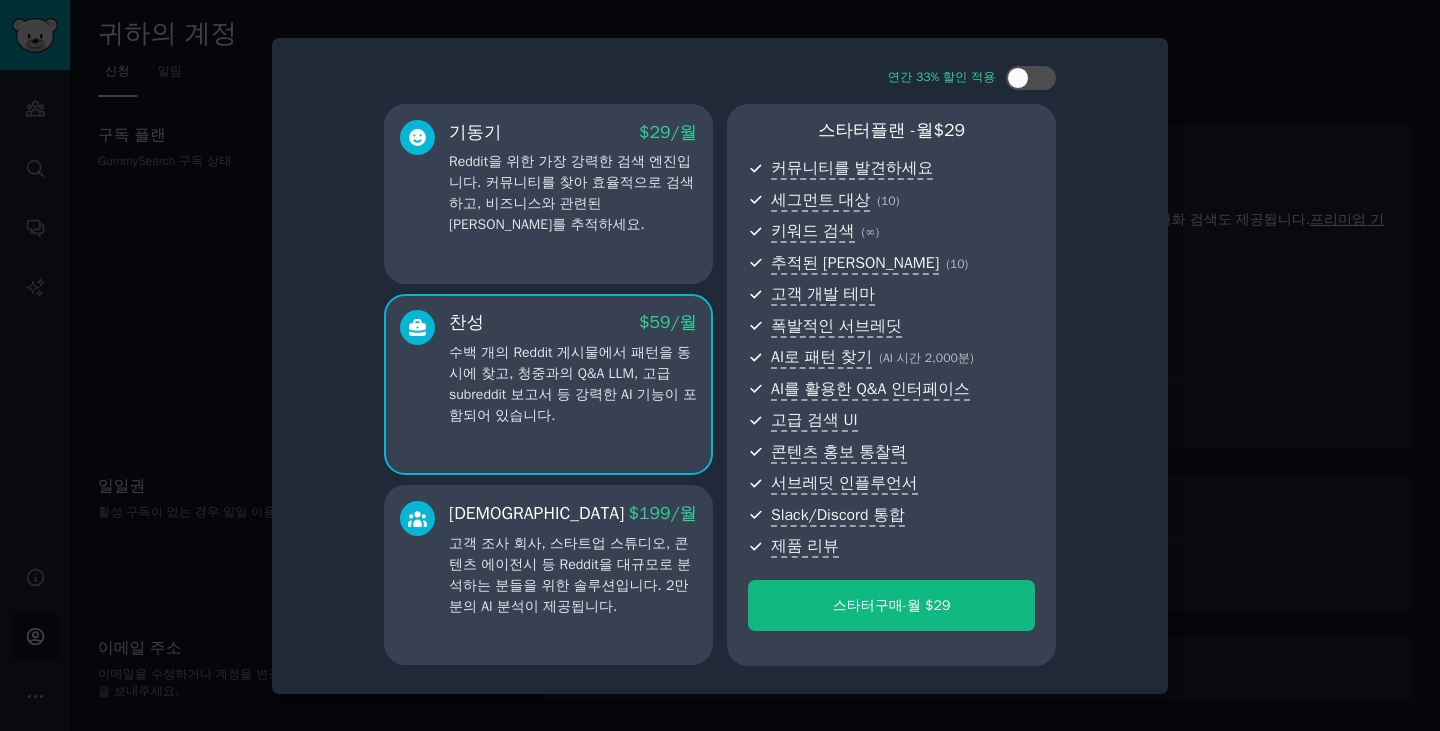 click on "메가 $  199  /월 고객 조사 회사, 스타트업 스튜디오, 콘텐츠 에이전시 등 Reddit을 대규모로 분석하는 분들을 위한 솔루션입니다. 2만 분의 AI 분석이 제공됩니다." at bounding box center (573, 559) 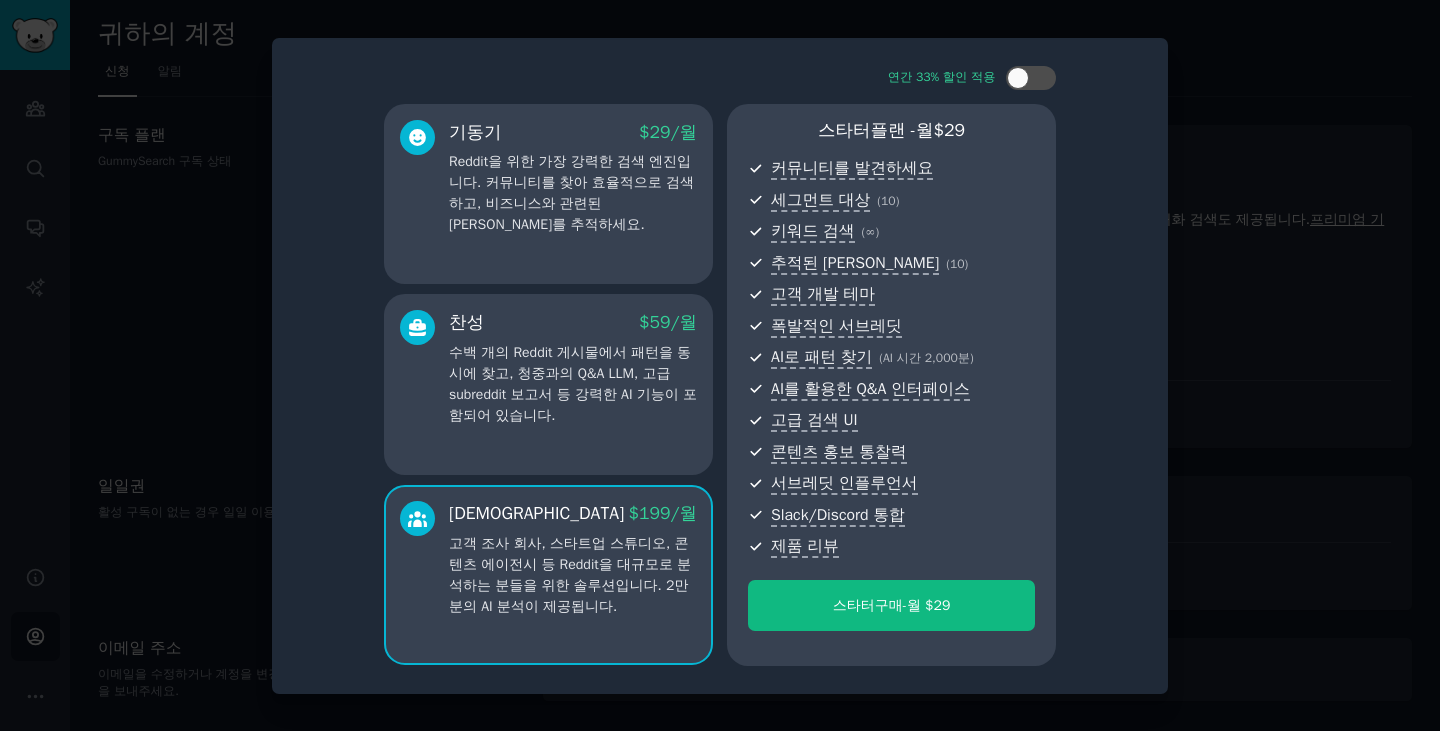 click on "수백 개의 Reddit 게시물에서 패턴을 동시에 찾고, 청중과의 Q&A LLM, 고급 subreddit 보고서 등 강력한 AI 기능이 포함되어 있습니다." at bounding box center (573, 384) 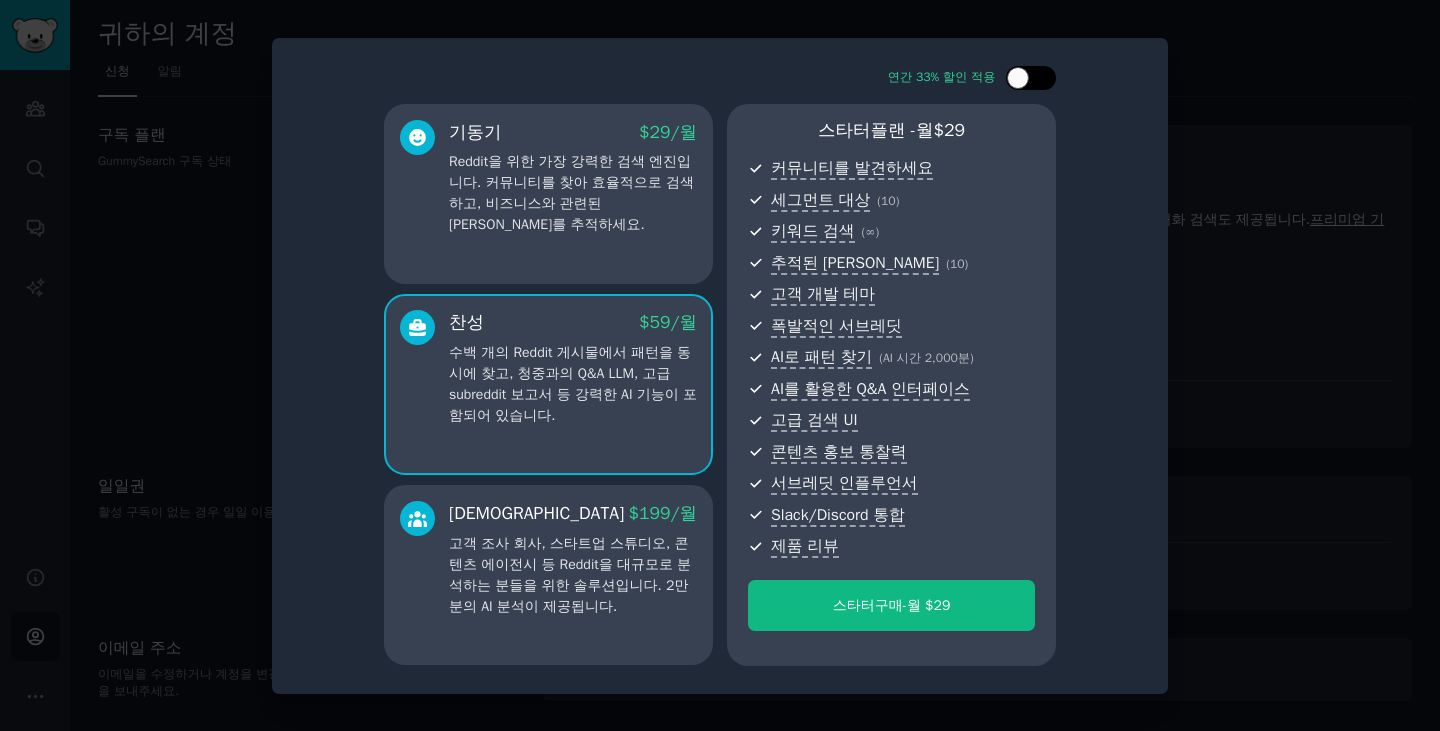 click at bounding box center (1031, 78) 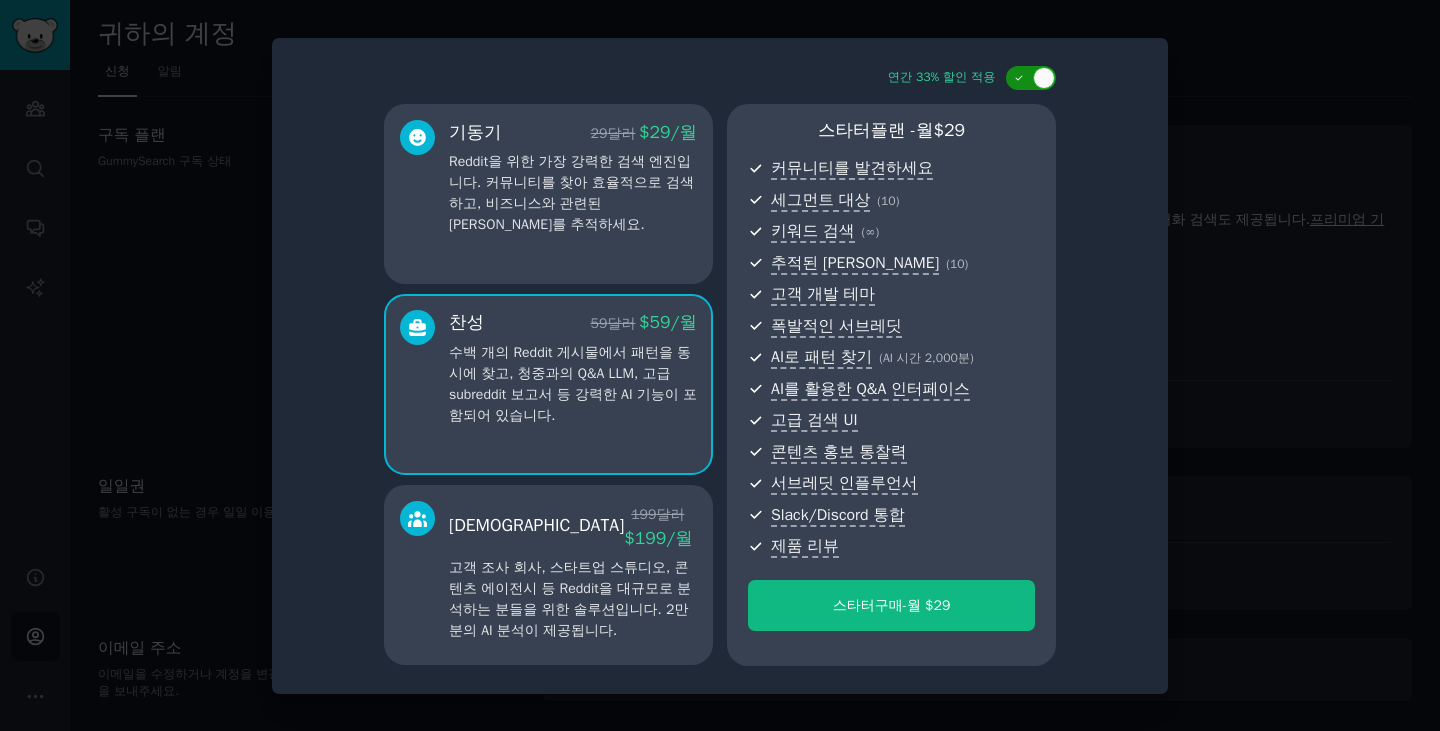 click at bounding box center [1044, 78] 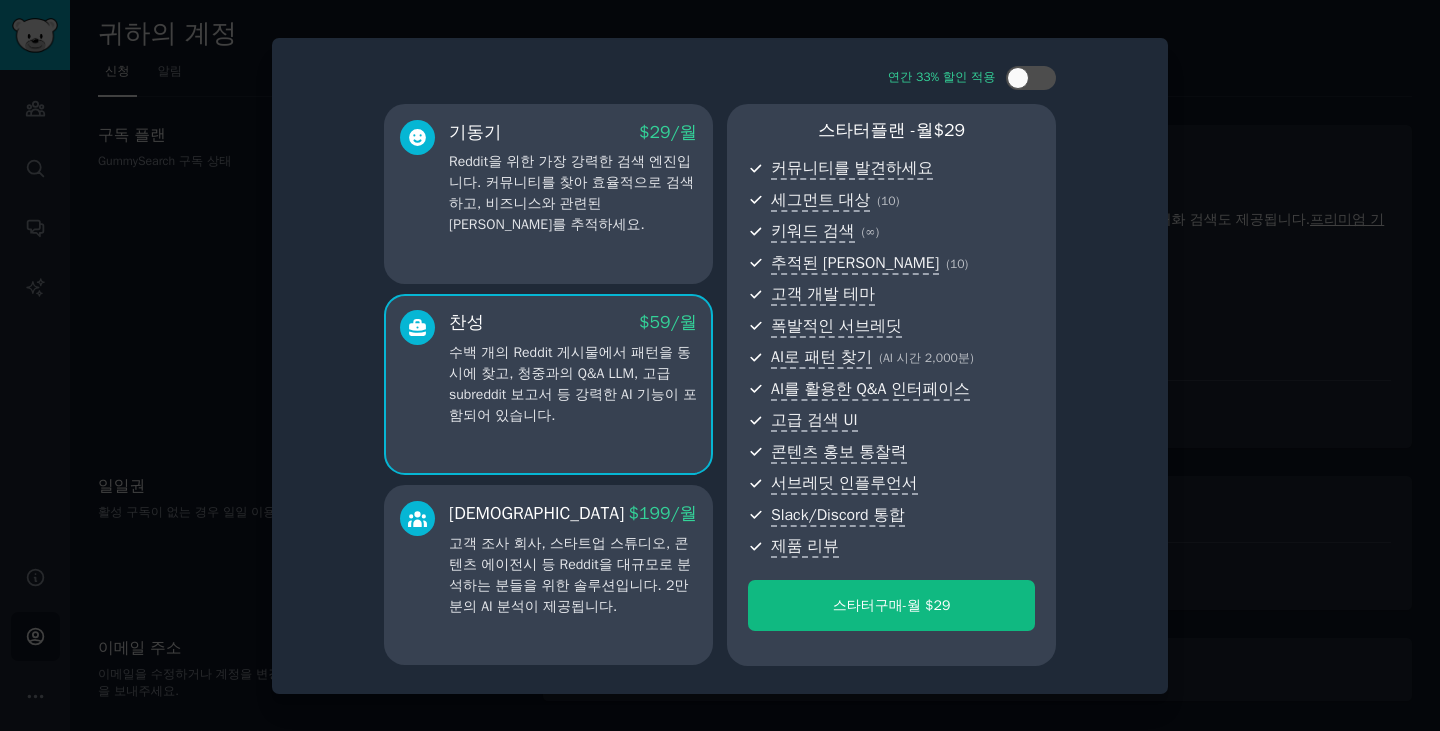 click at bounding box center (720, 365) 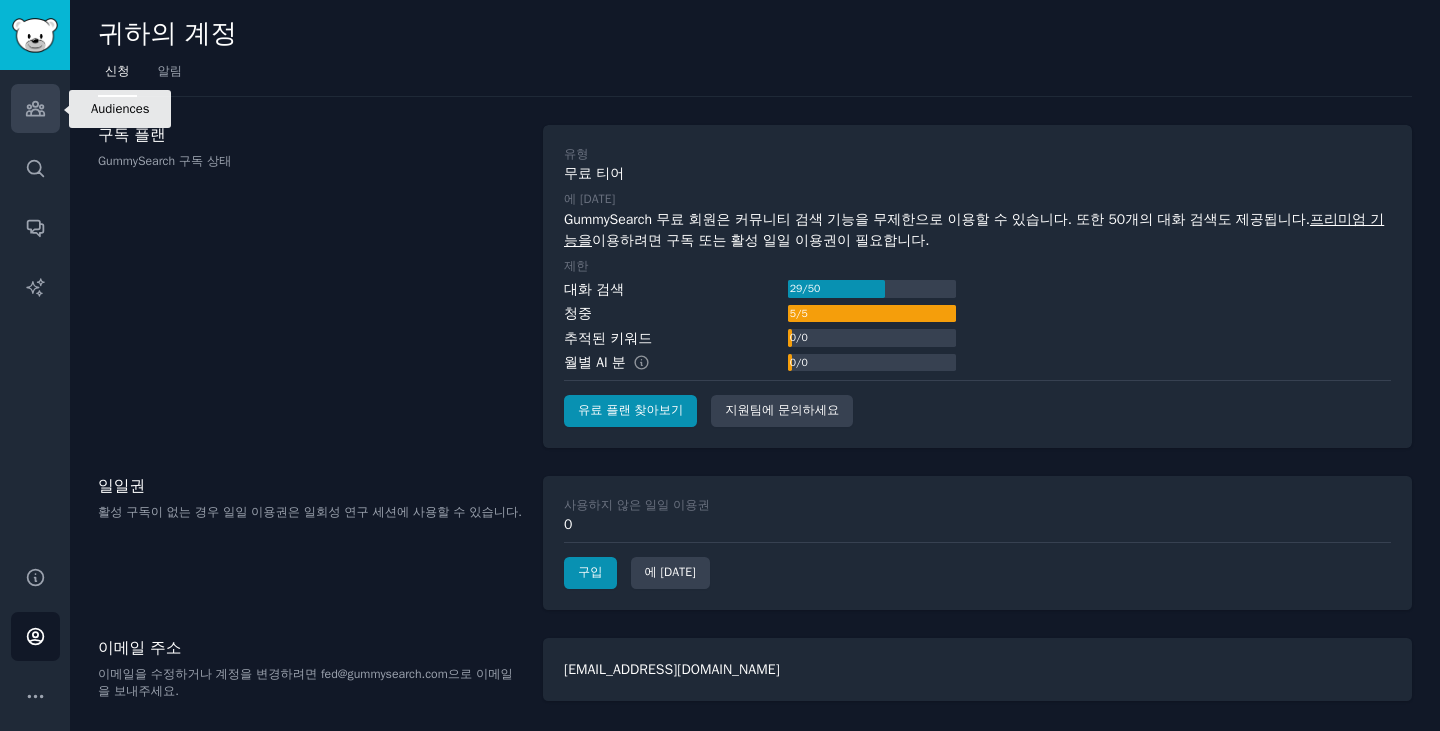 click on "청중" at bounding box center [35, 108] 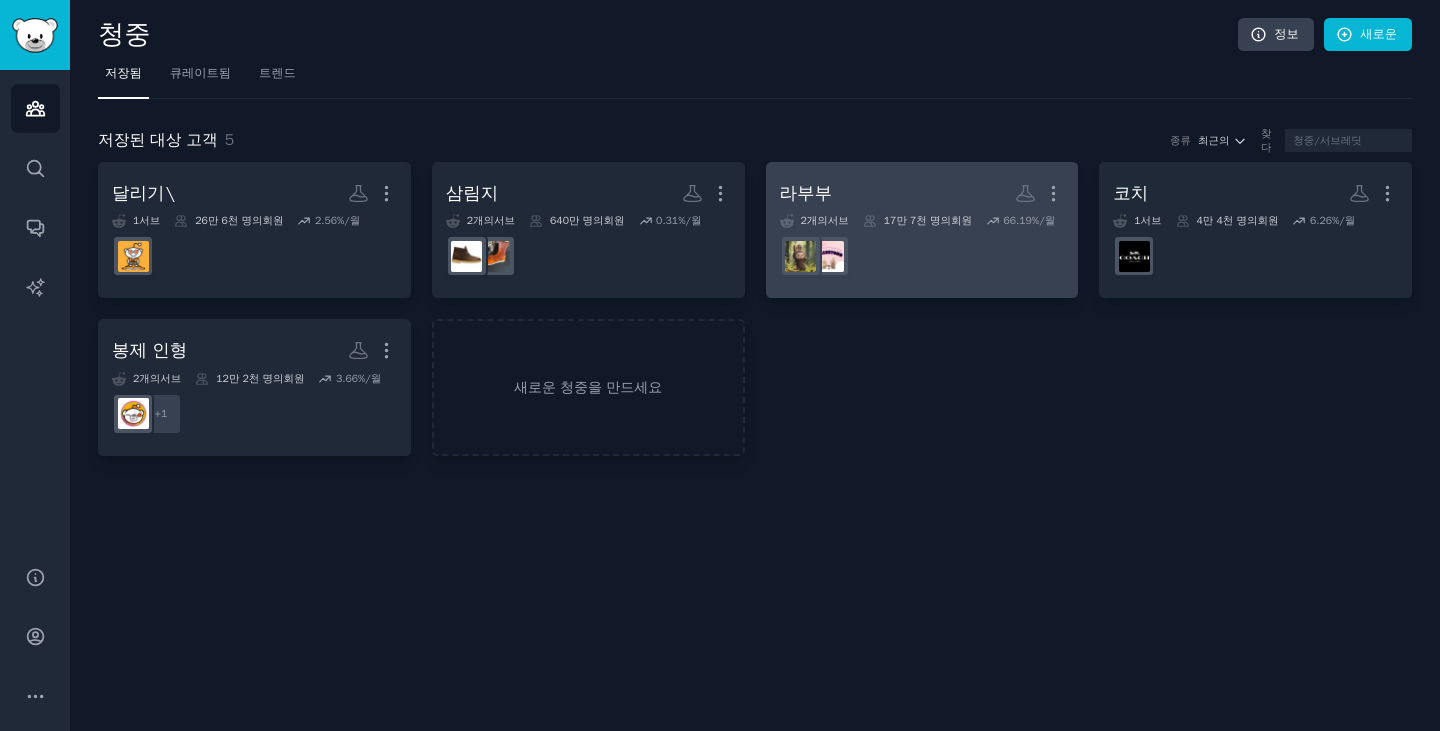 click on "라부부 더" at bounding box center (922, 193) 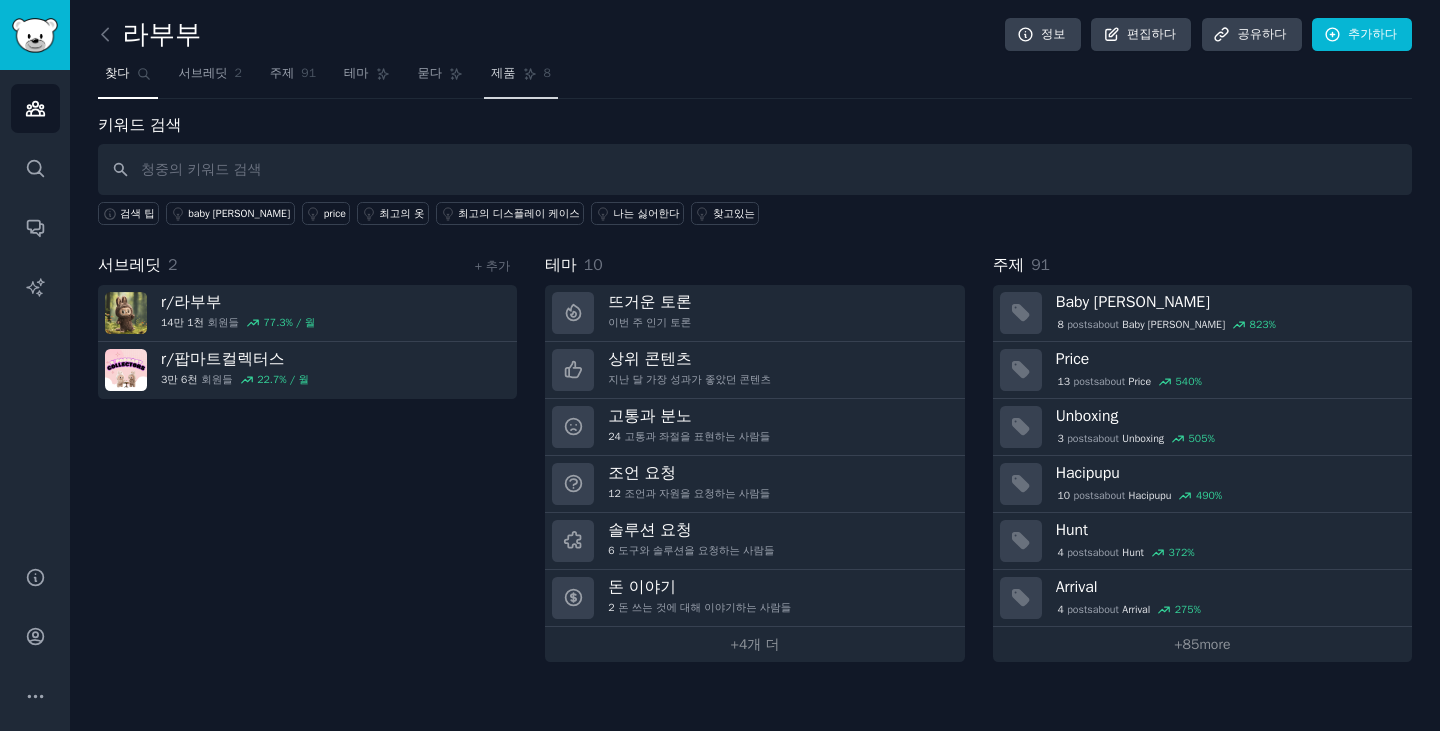 click on "제품 8" at bounding box center [521, 78] 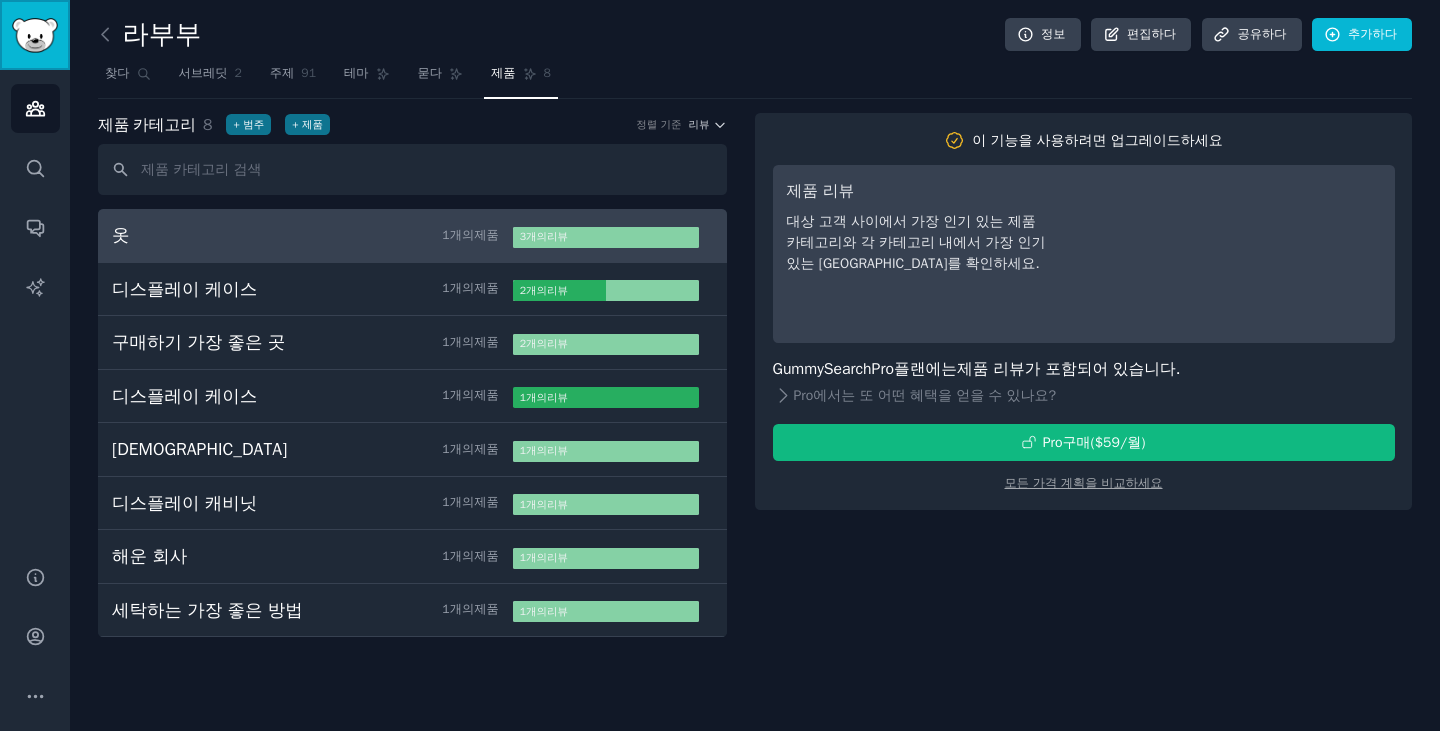 click at bounding box center (35, 35) 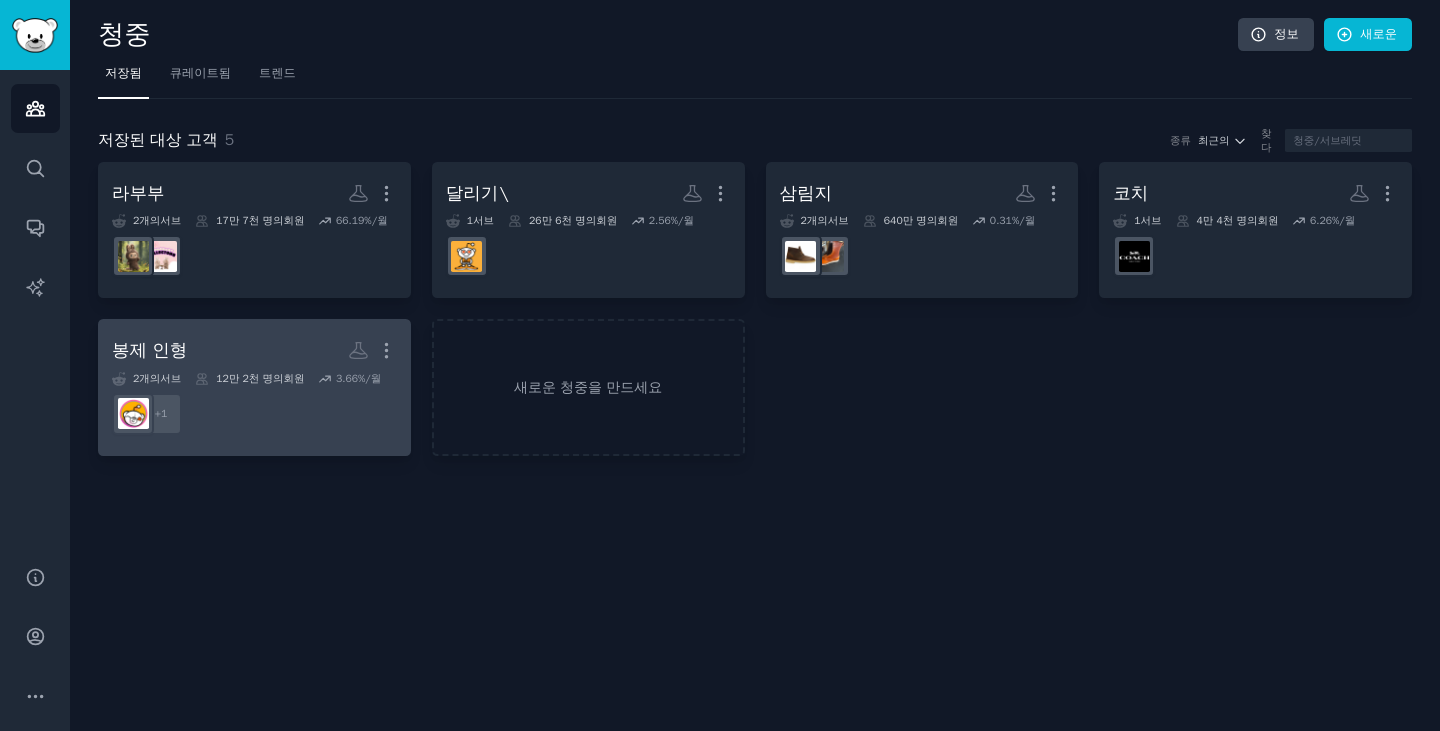 click on "봉제 인형 더" at bounding box center (254, 350) 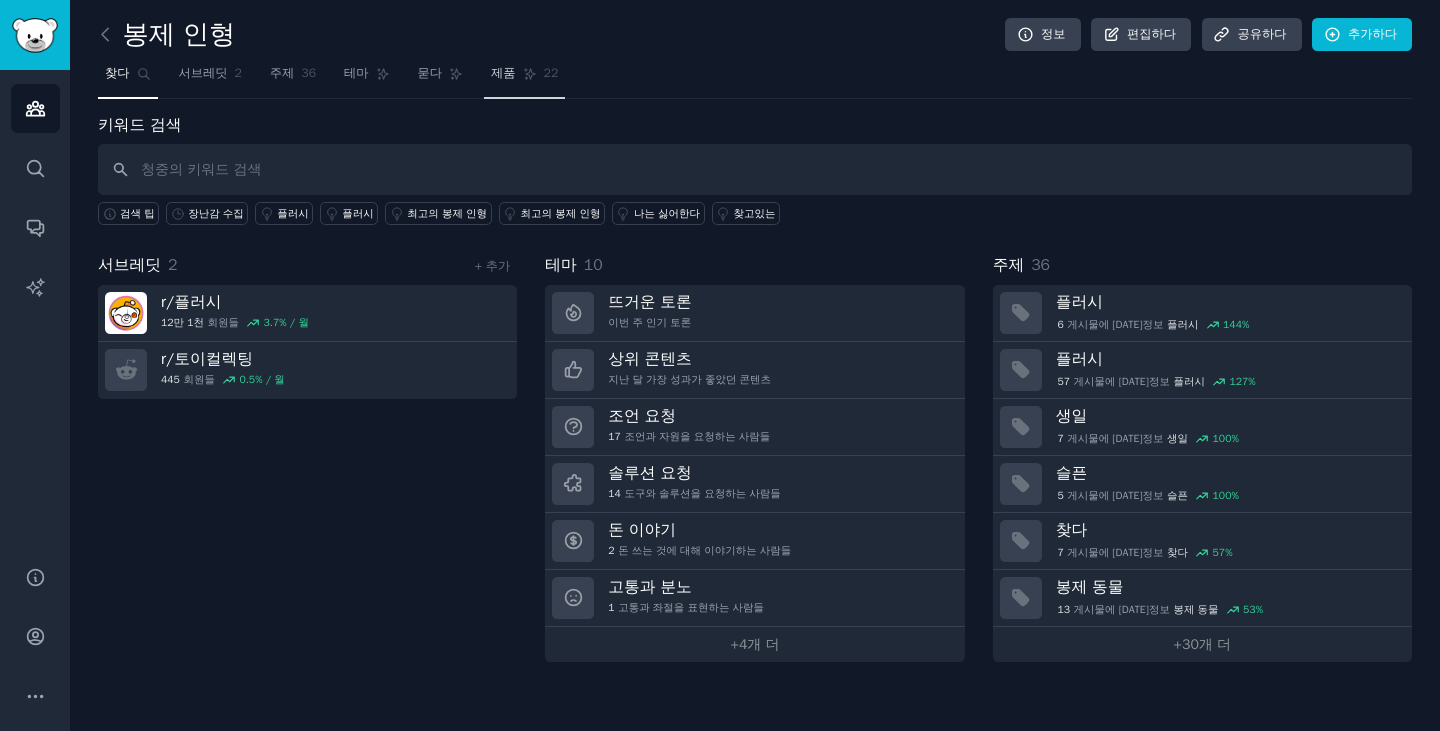 click on "제품 22" at bounding box center (524, 78) 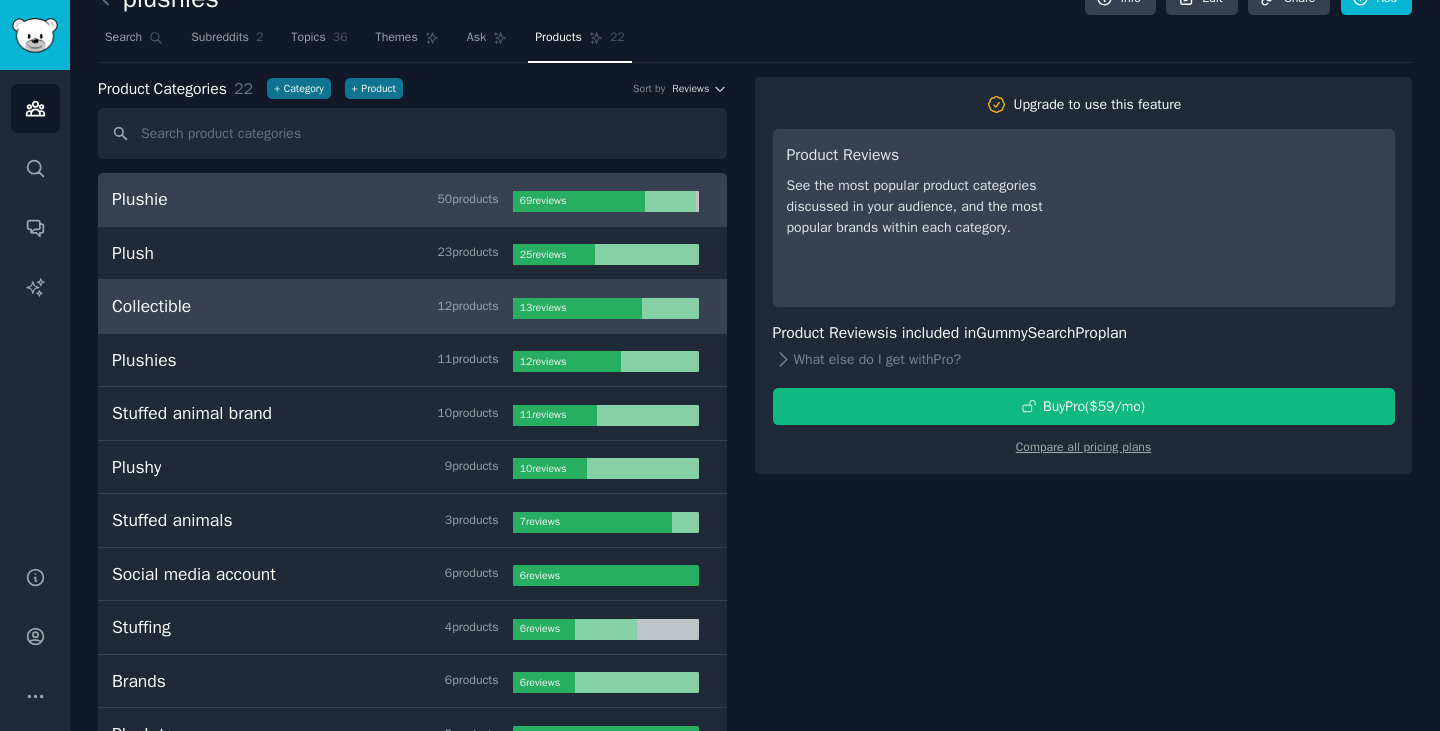 scroll, scrollTop: 0, scrollLeft: 0, axis: both 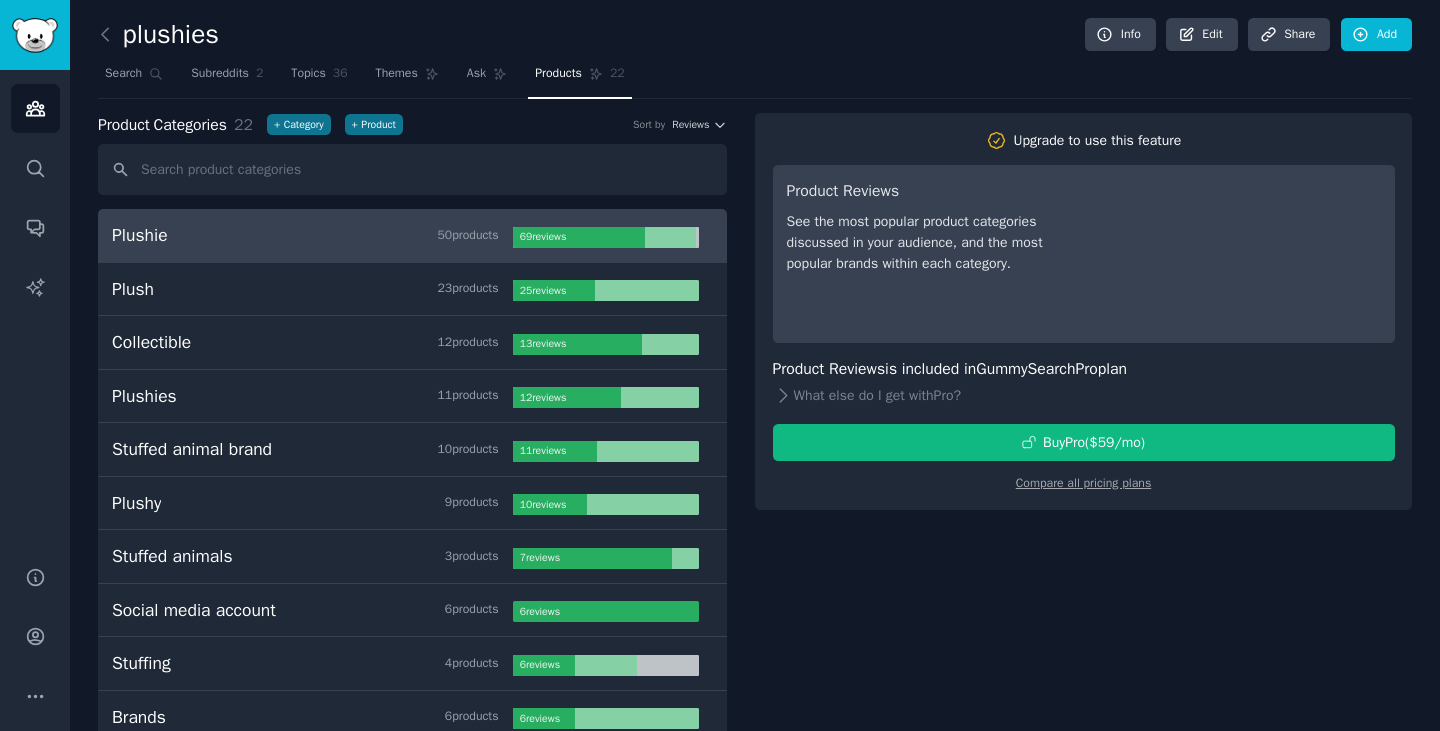 click on "Plushie 50  product s" at bounding box center [312, 235] 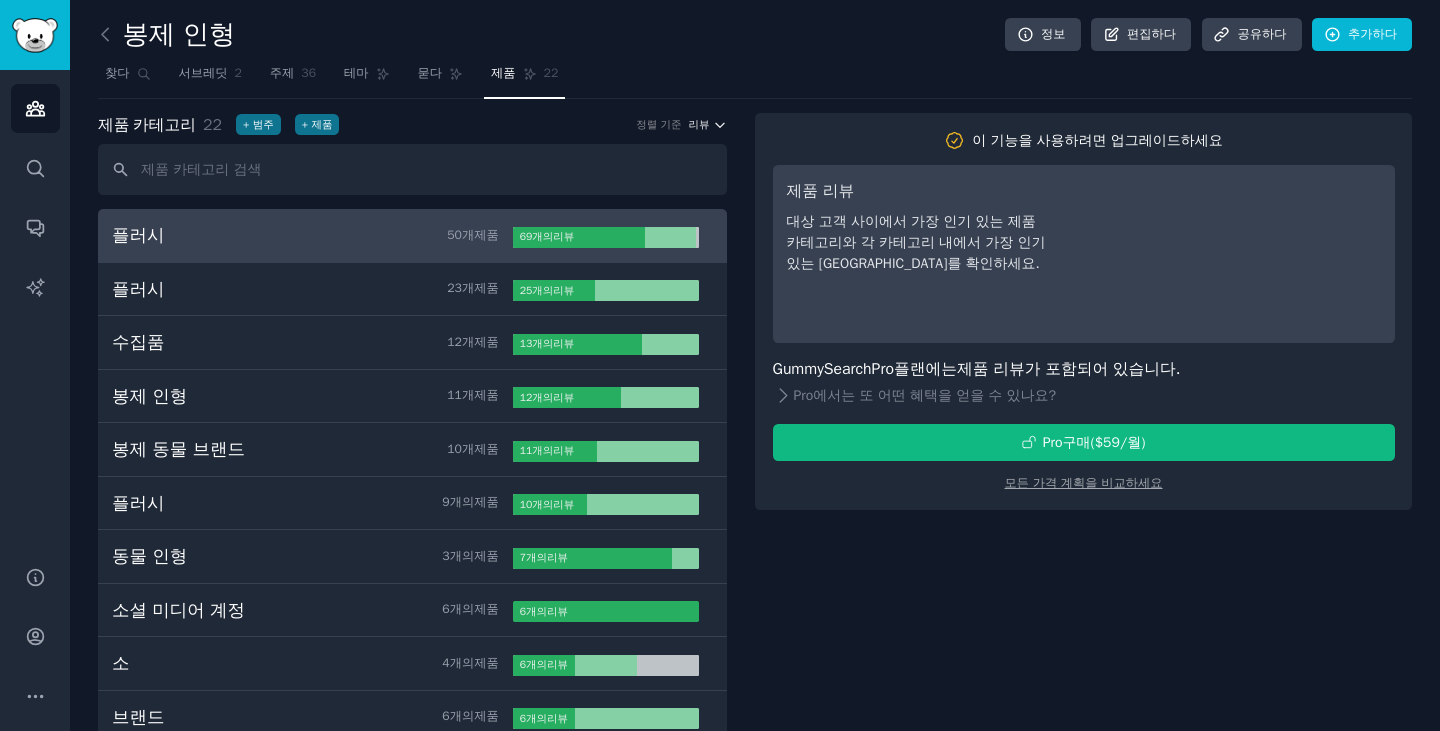 click on "리뷰" at bounding box center [708, 125] 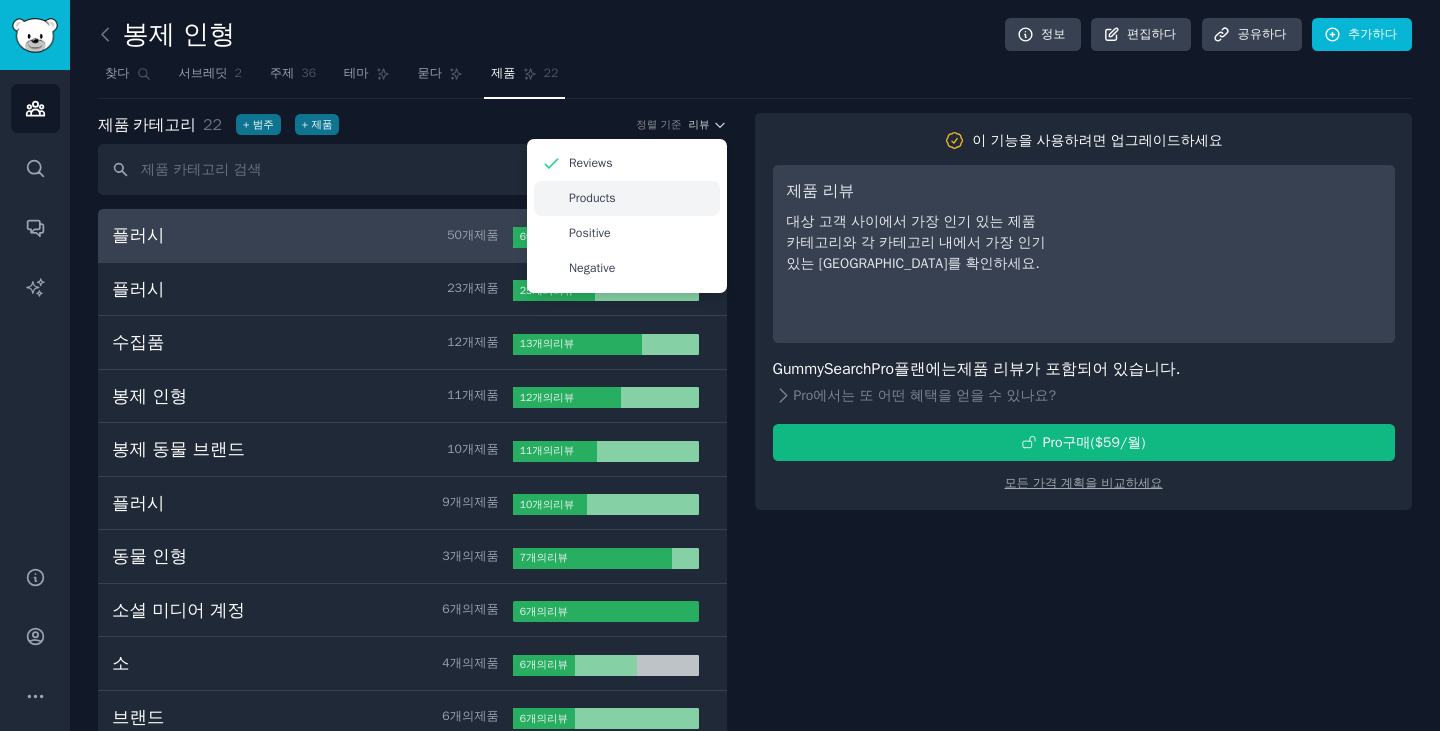 click on "Products" at bounding box center [627, 198] 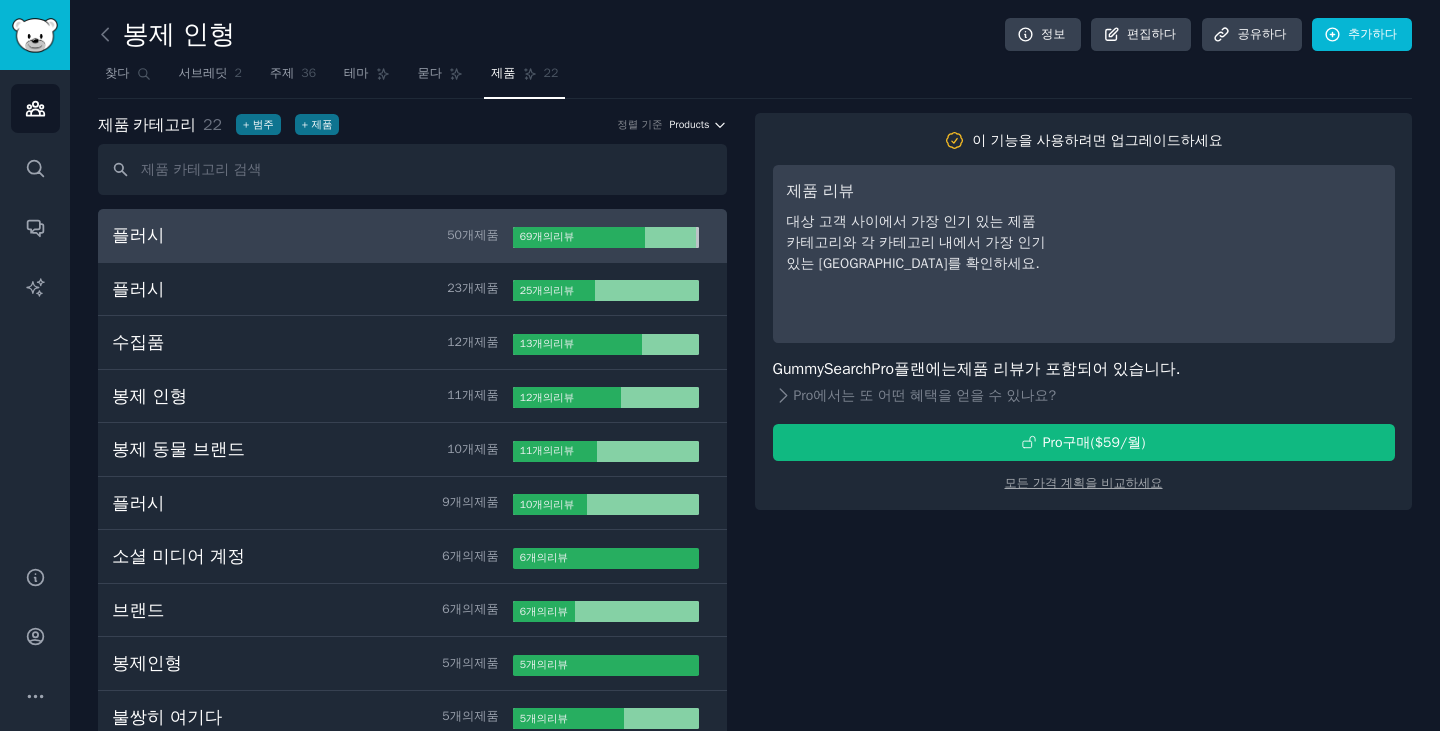 click on "Products" at bounding box center (689, 125) 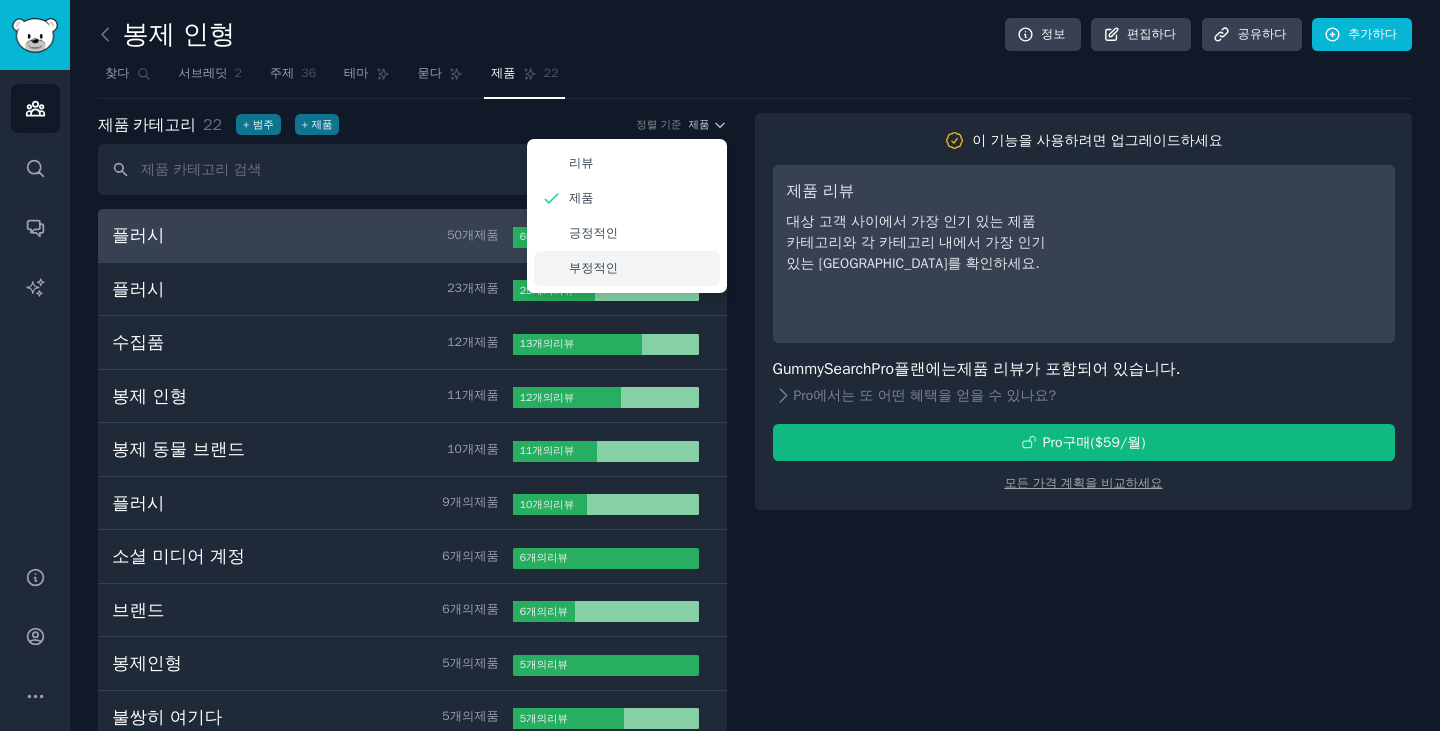click on "부정적인" at bounding box center [627, 268] 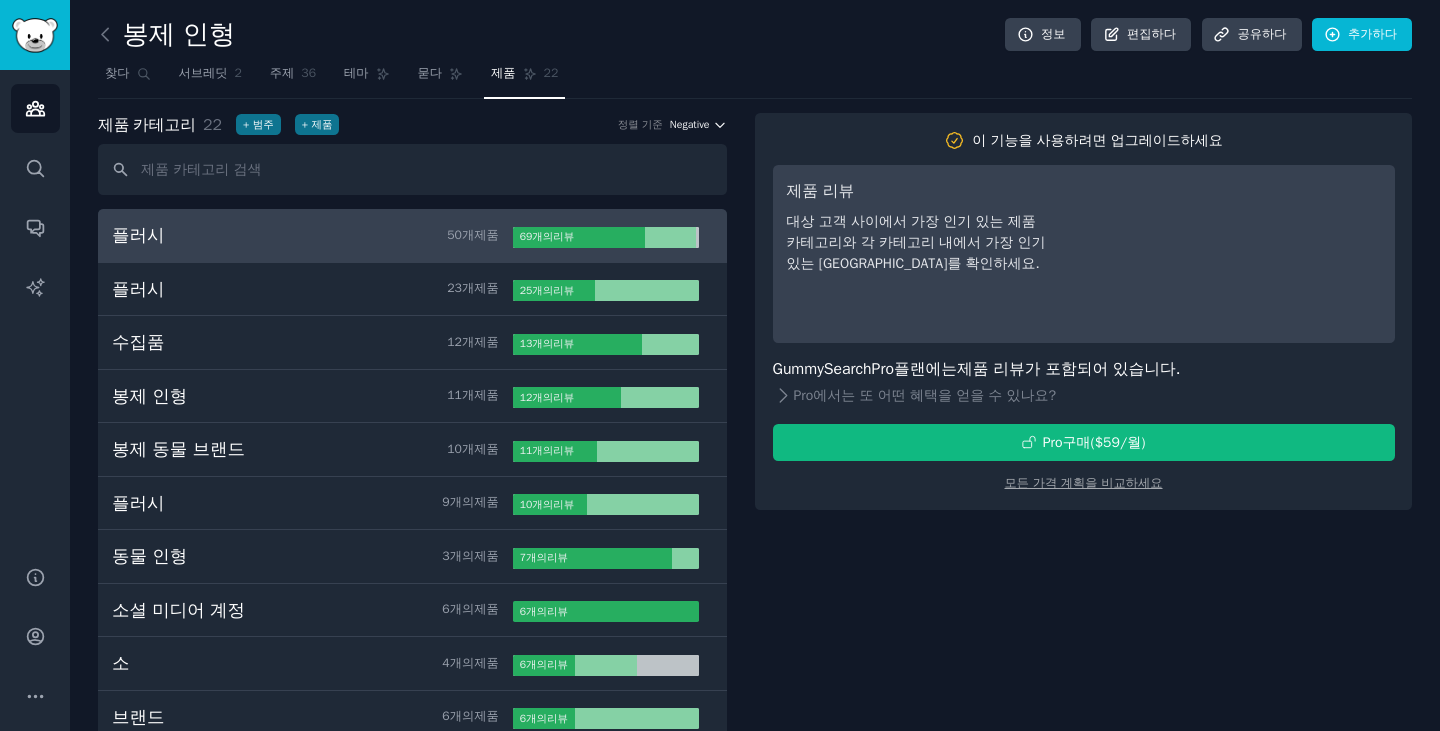 drag, startPoint x: 670, startPoint y: 139, endPoint x: 677, endPoint y: 131, distance: 10.630146 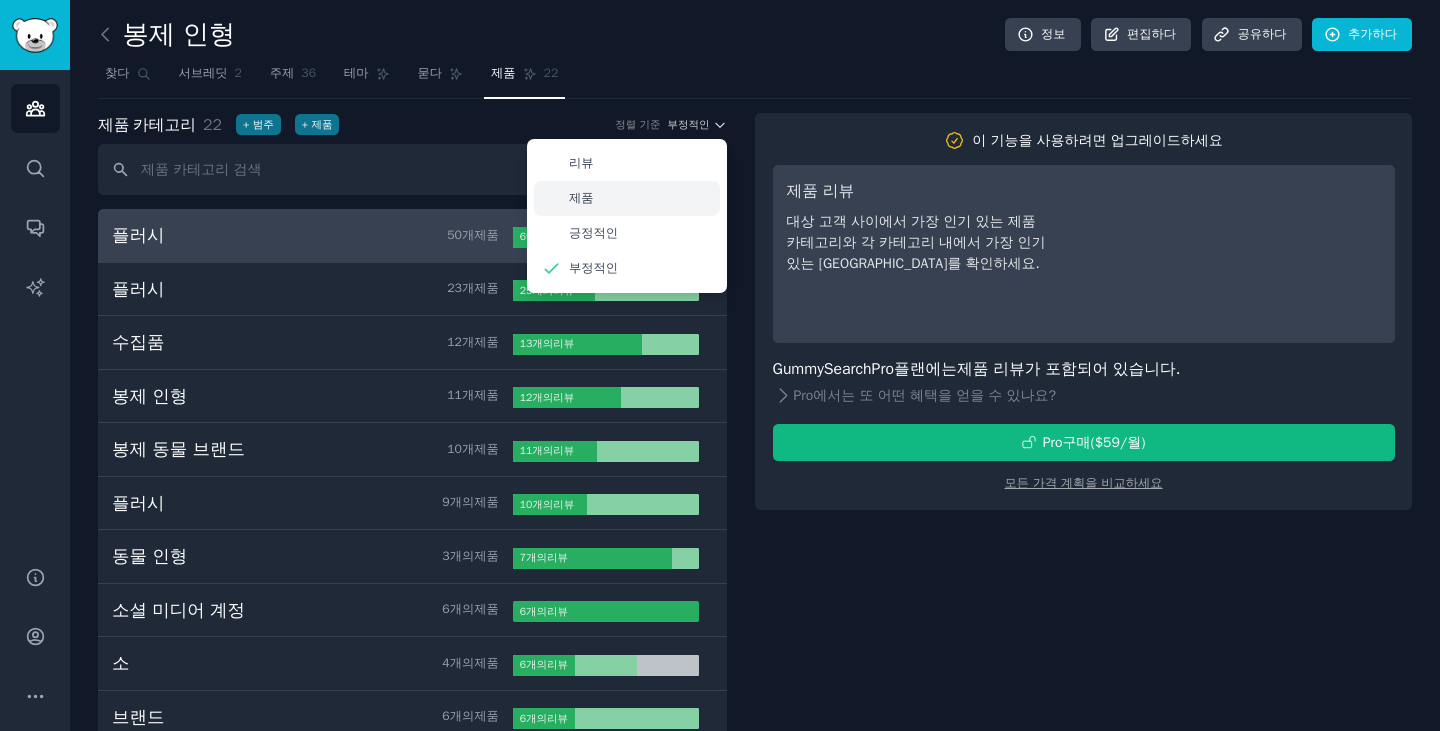 click on "제품" at bounding box center [627, 198] 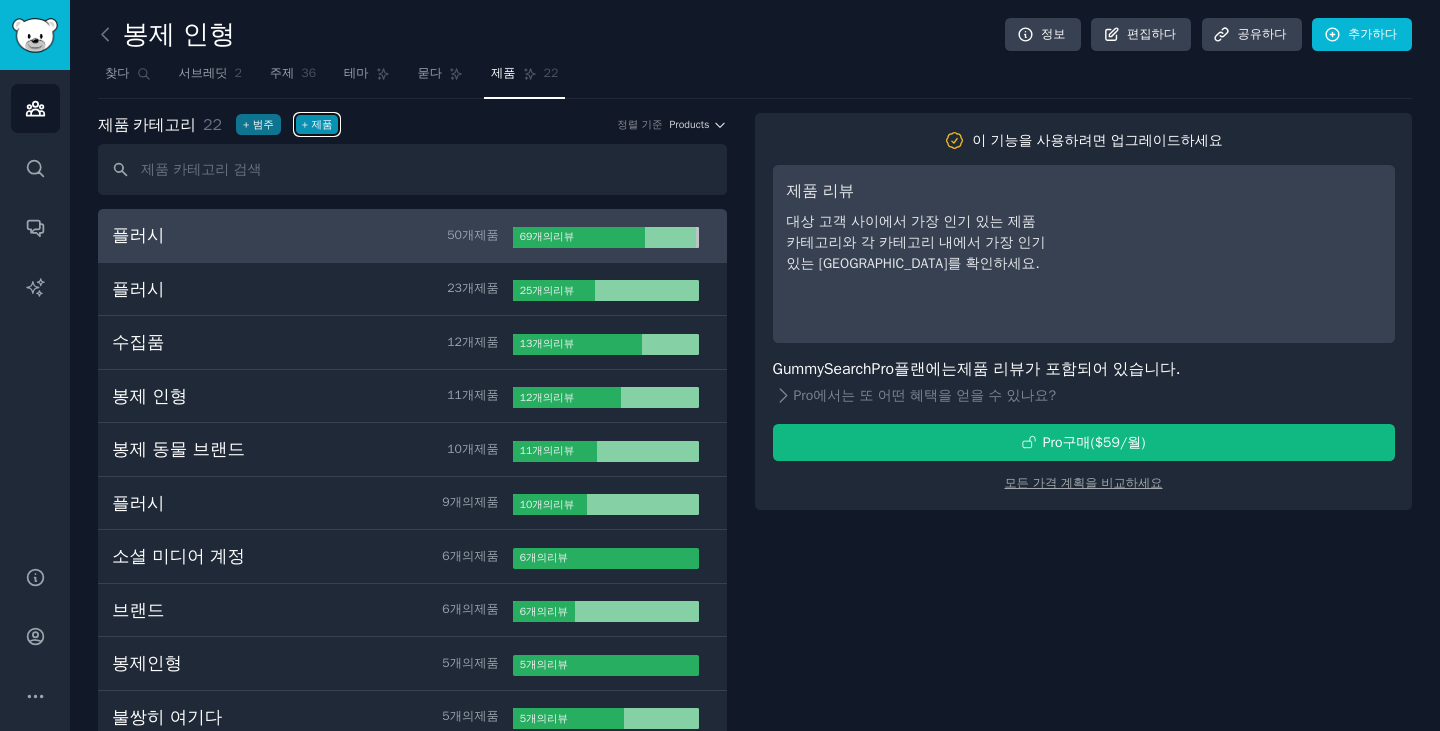 click on "+ 제품" at bounding box center [317, 124] 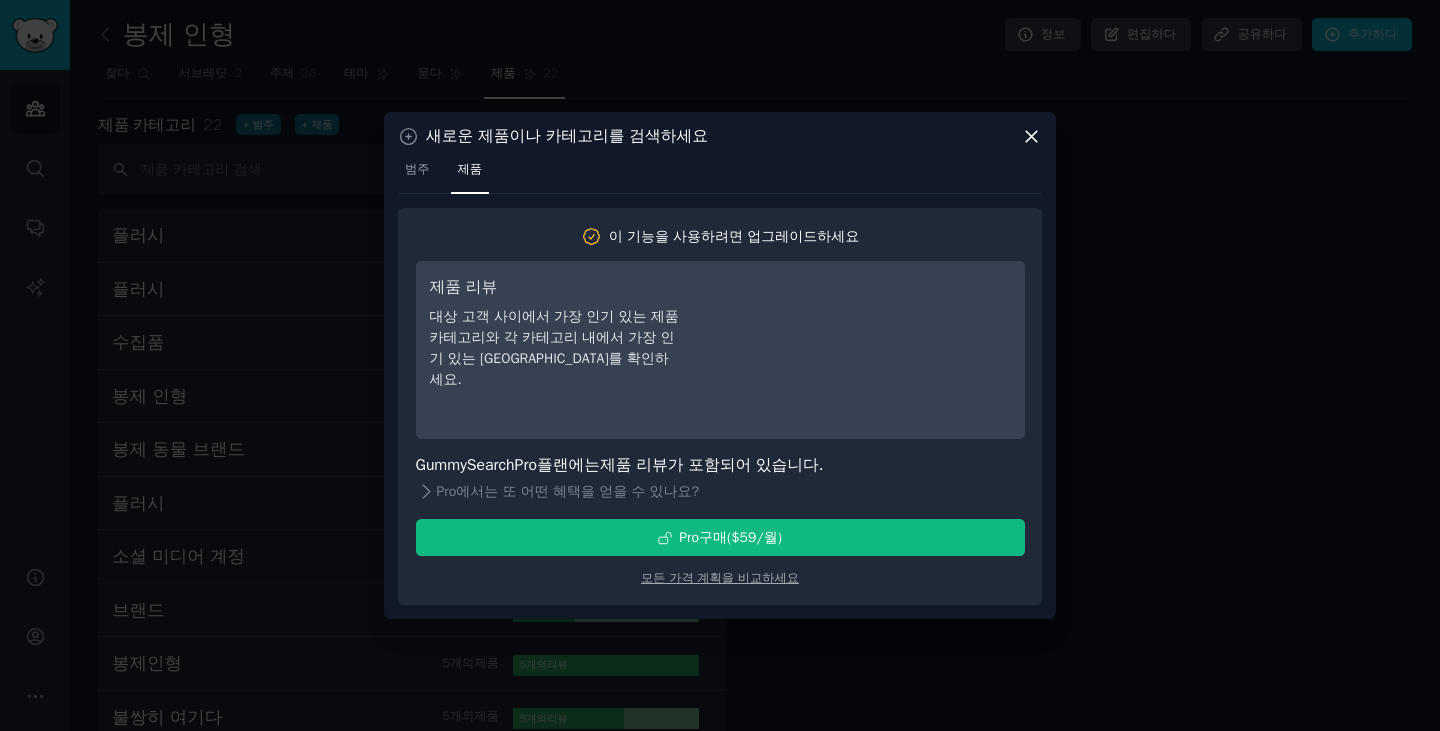 click 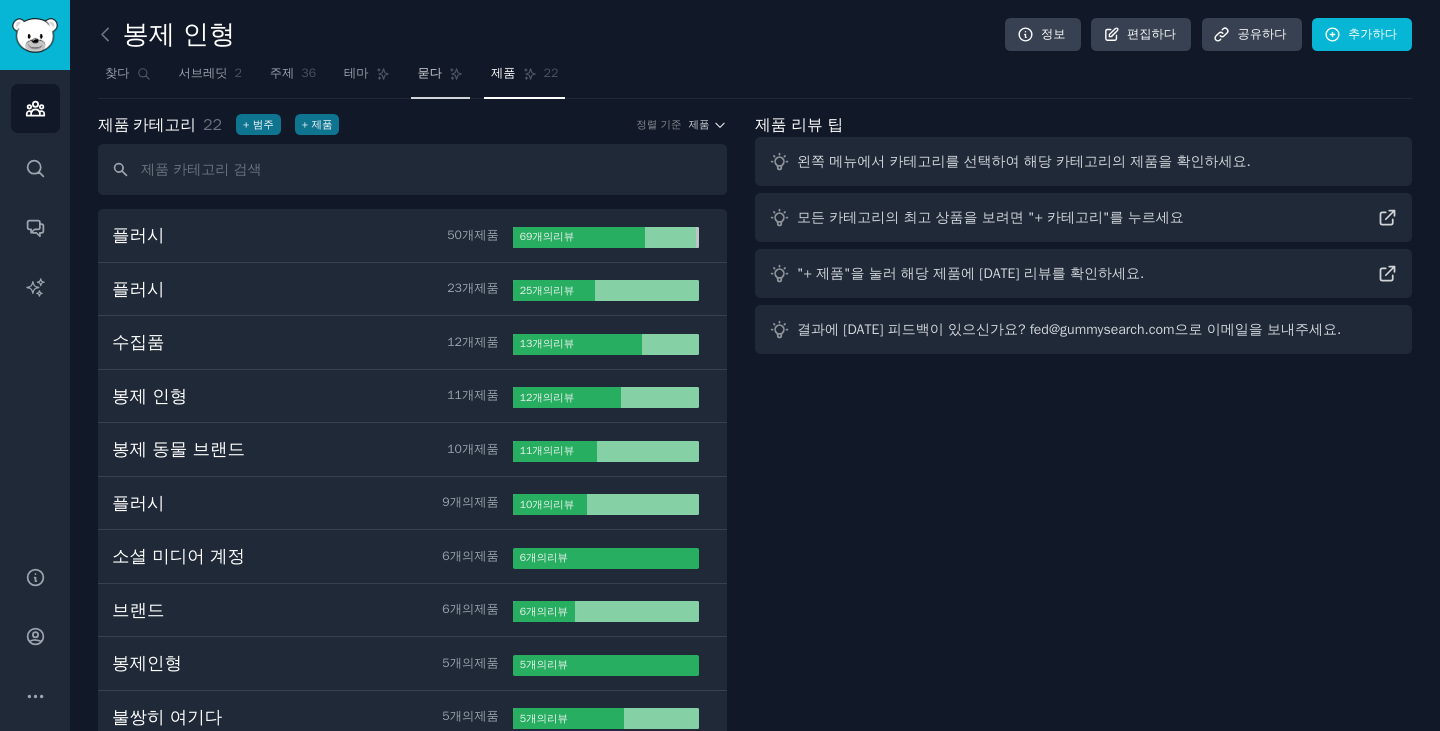 click on "묻다" at bounding box center [430, 73] 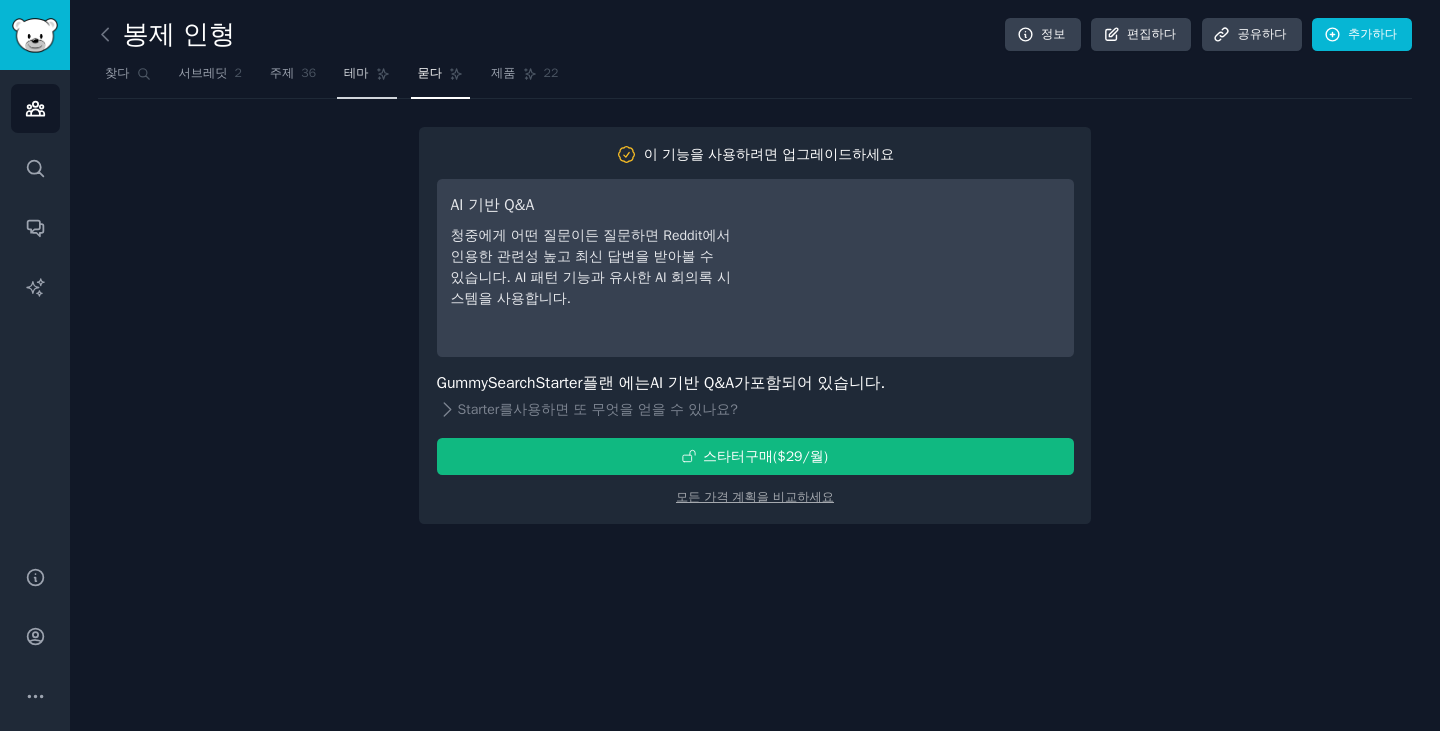click on "테마" at bounding box center (367, 78) 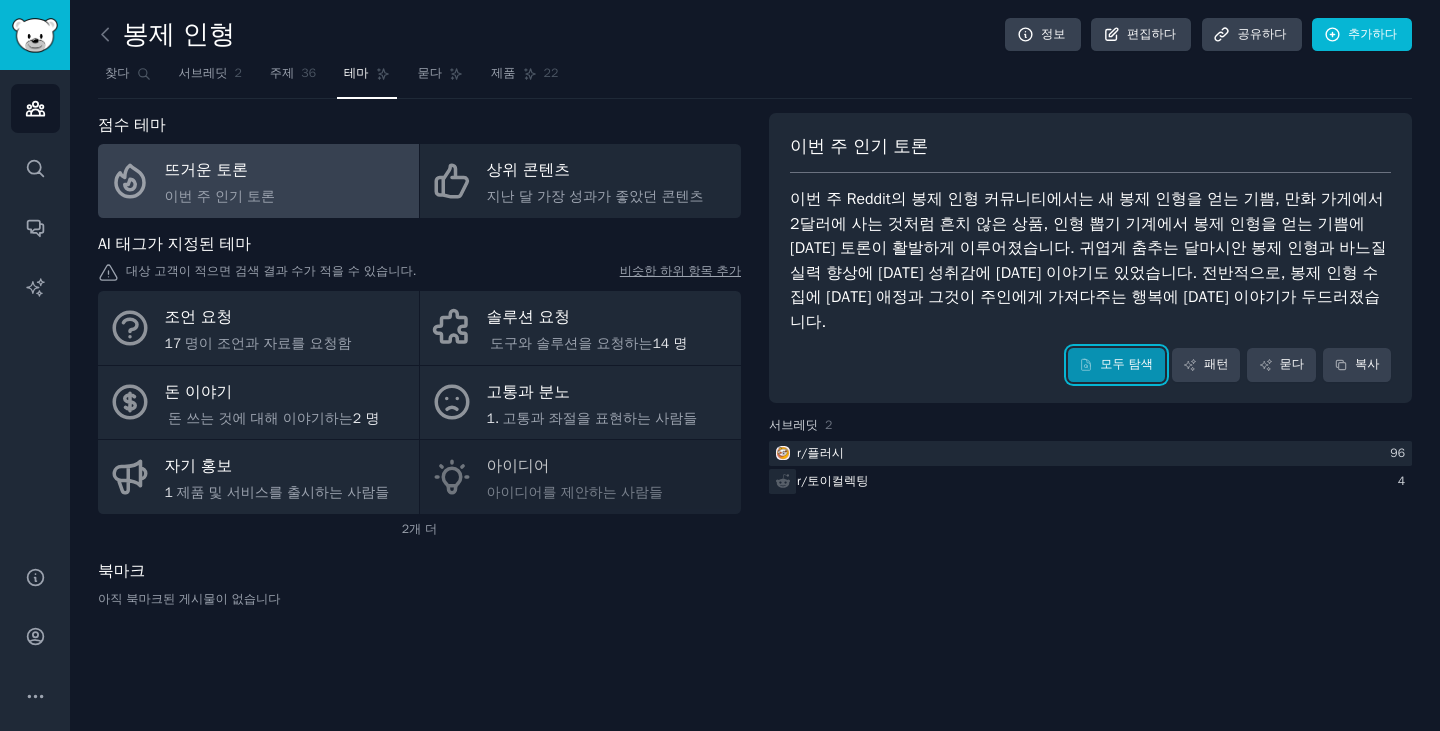 click on "모두 탐색" at bounding box center [1126, 364] 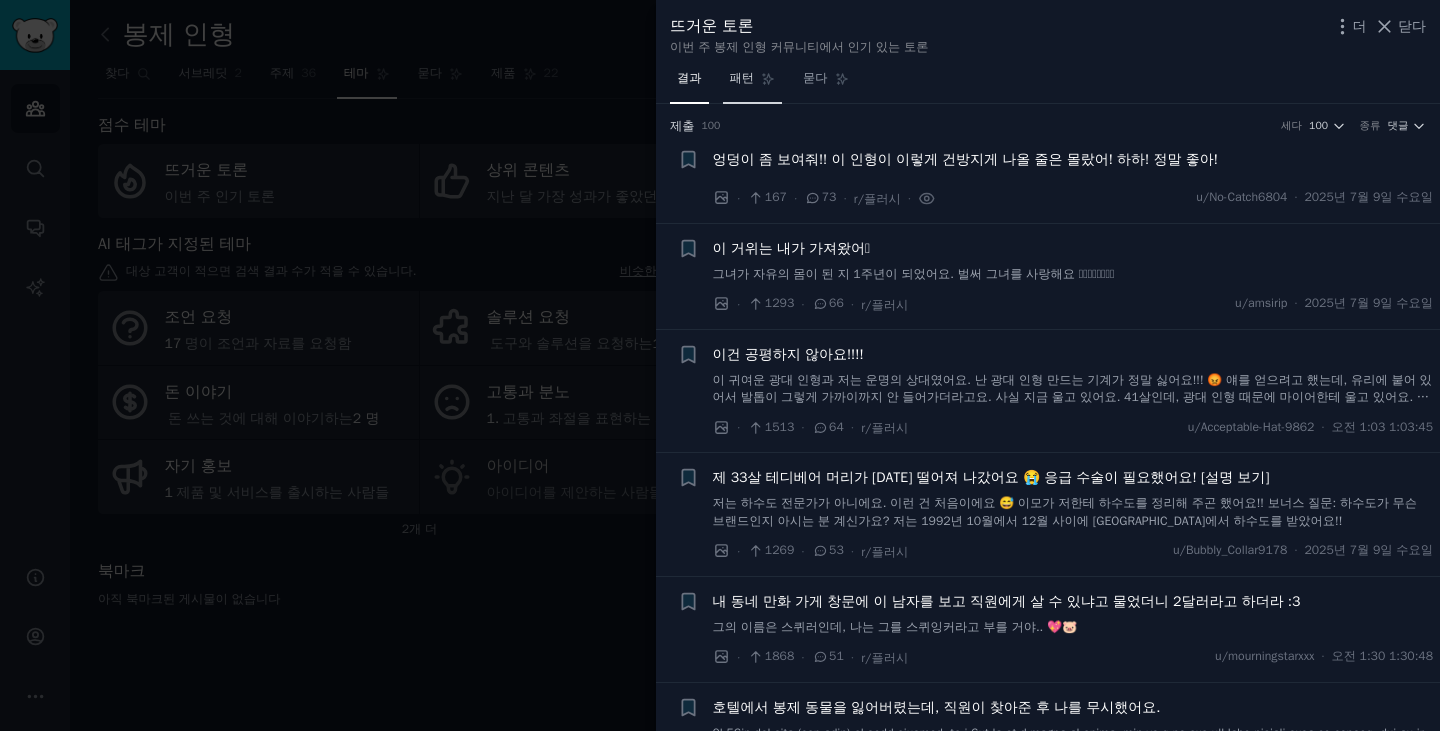 click 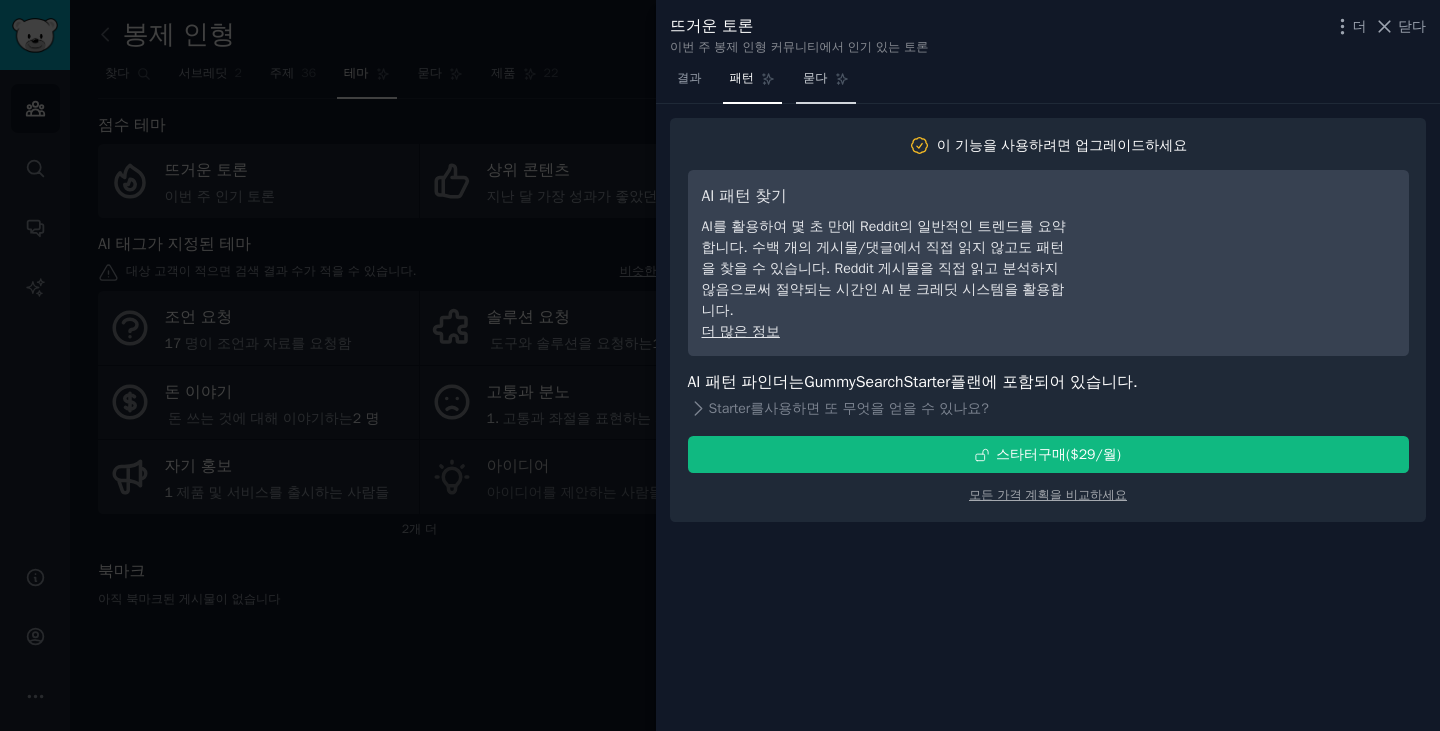 click on "묻다" at bounding box center (815, 78) 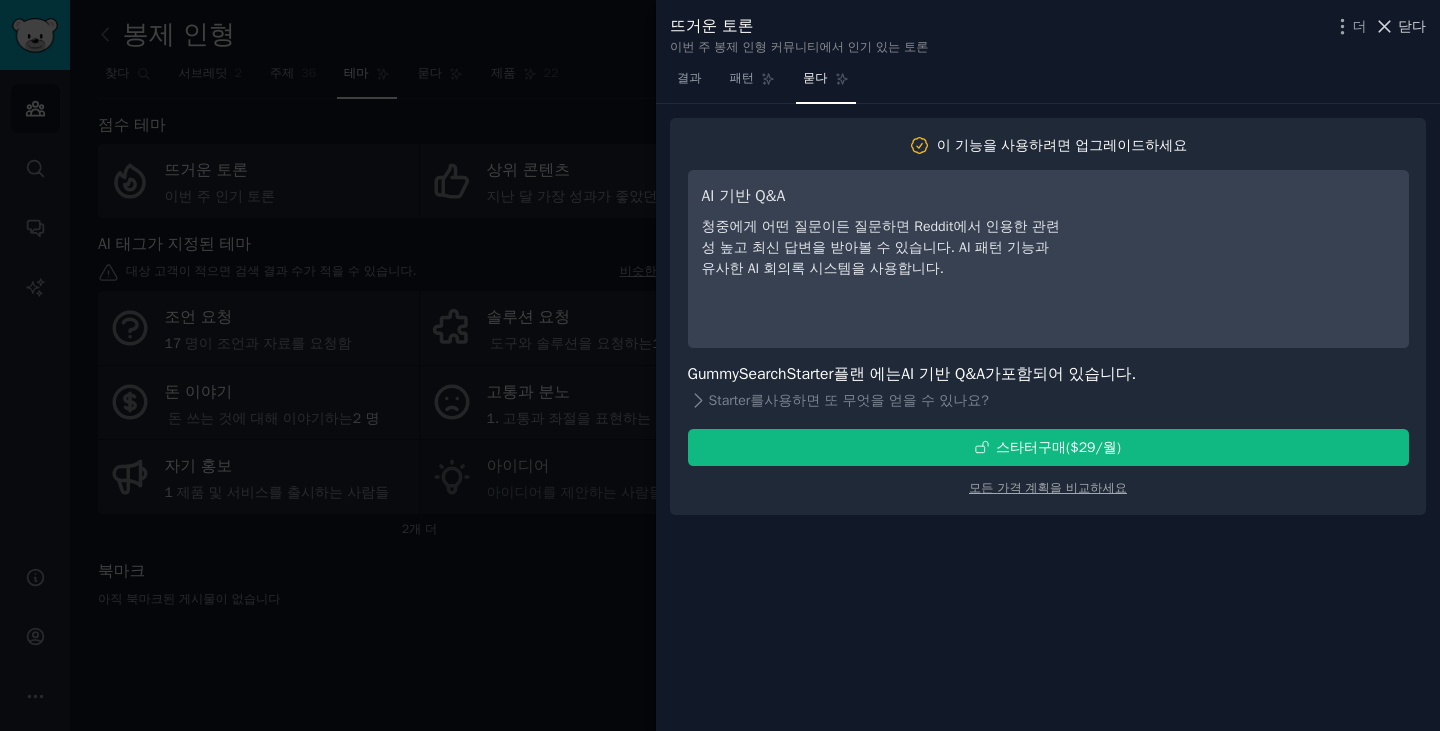 click on "닫다" at bounding box center [1412, 26] 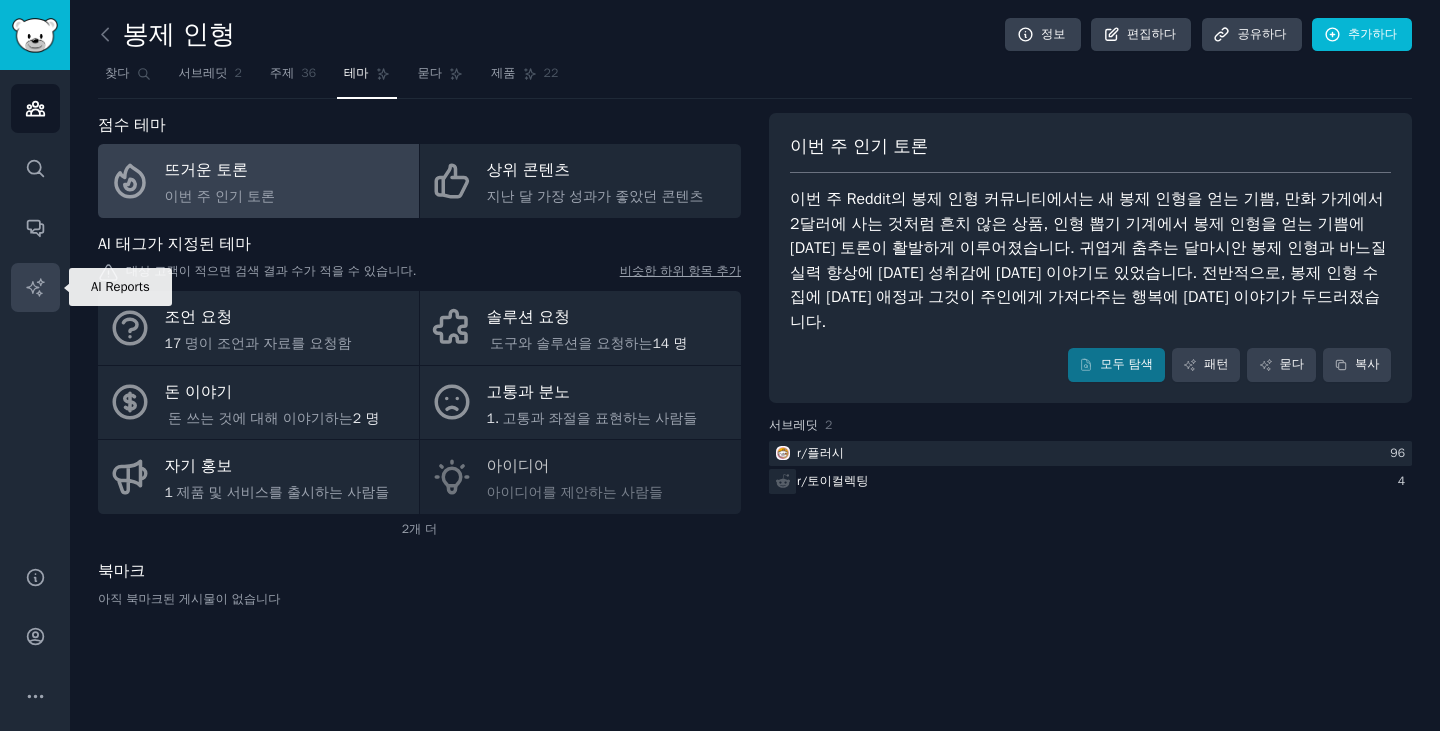 click 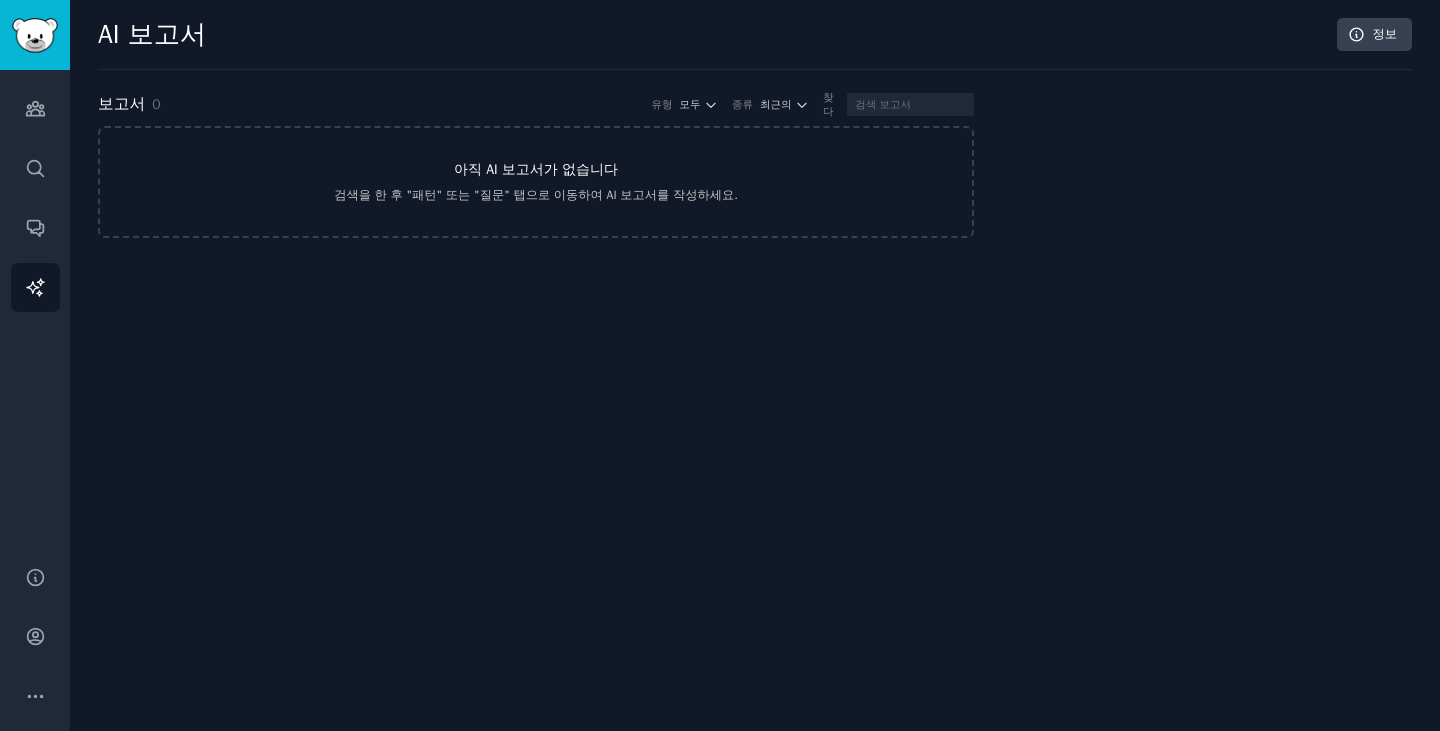 click on "검색을 한 후 "패턴" 또는 "질문" 탭으로 이동하여 AI 보고서를 작성하세요." at bounding box center [536, 195] 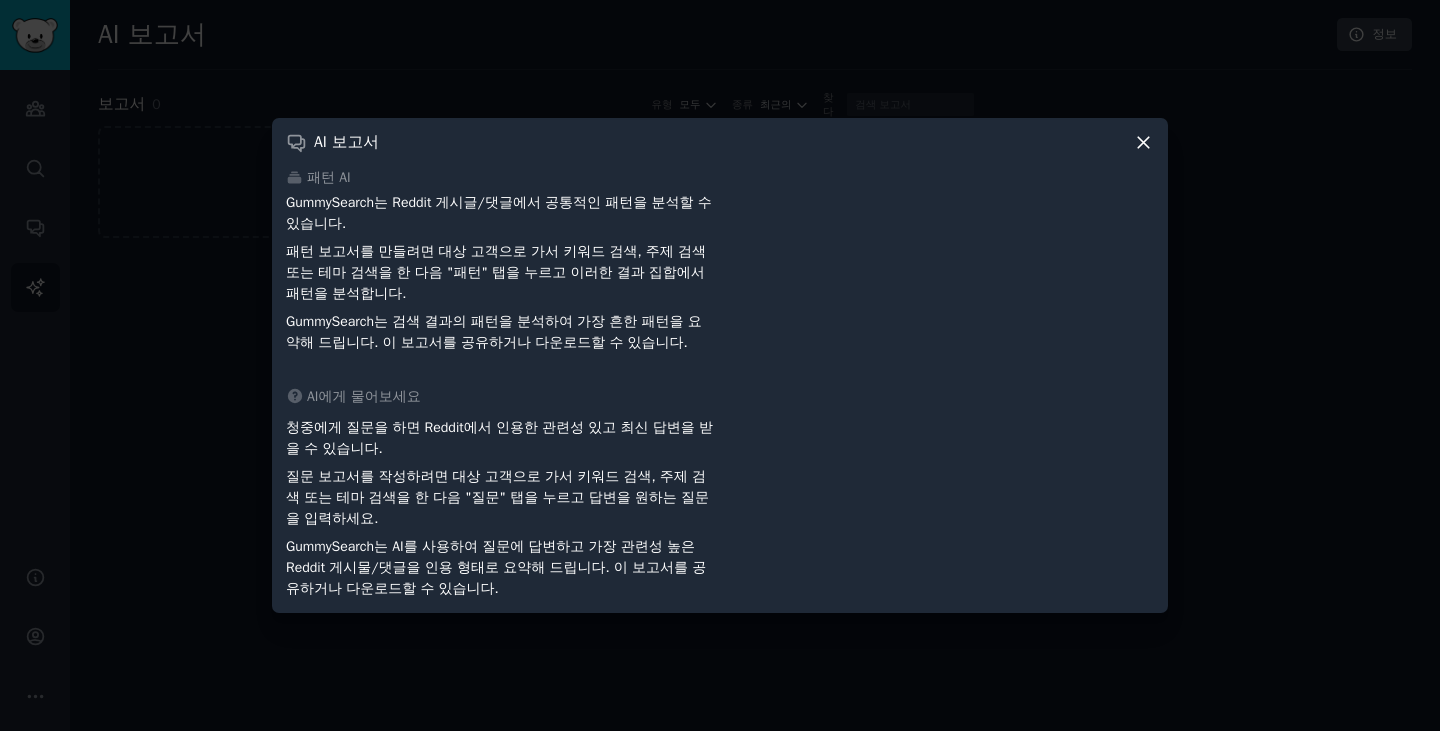 click 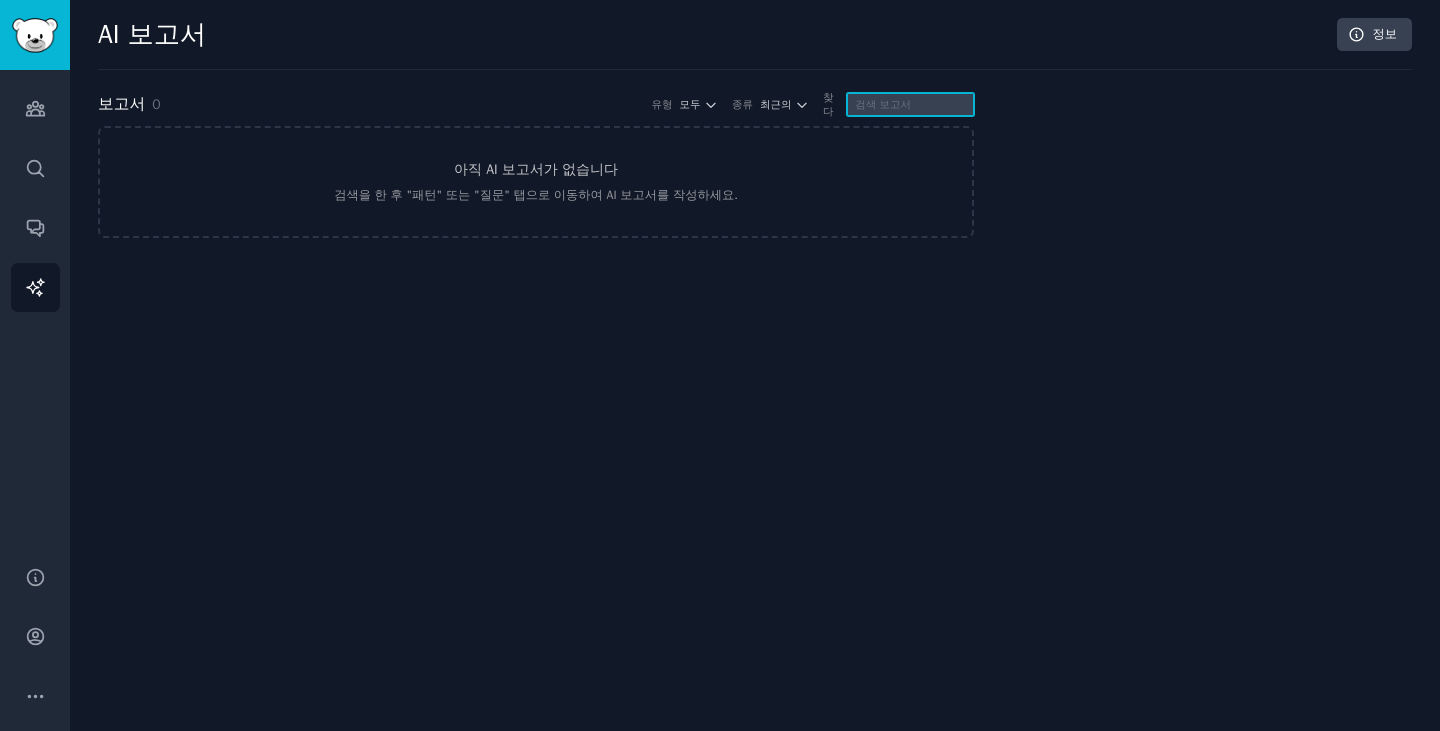click at bounding box center (910, 104) 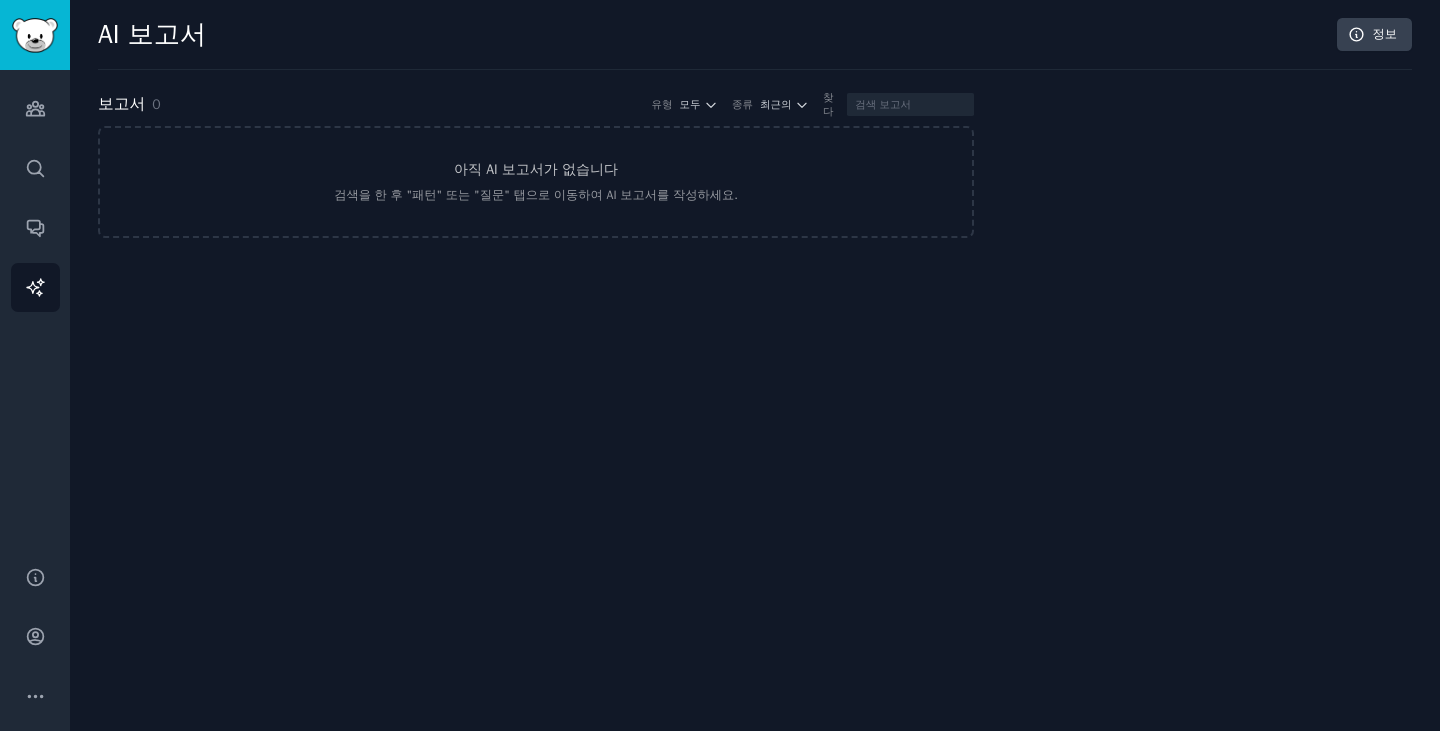 click on "AI 보고서 정보 보고서 0 유형 모두 종류 최근의 찾다 아직 AI 보고서가 없습니다 검색을 한 후 "패턴" 또는 "질문" 탭으로 이동하여 AI 보고서를 작성하세요." 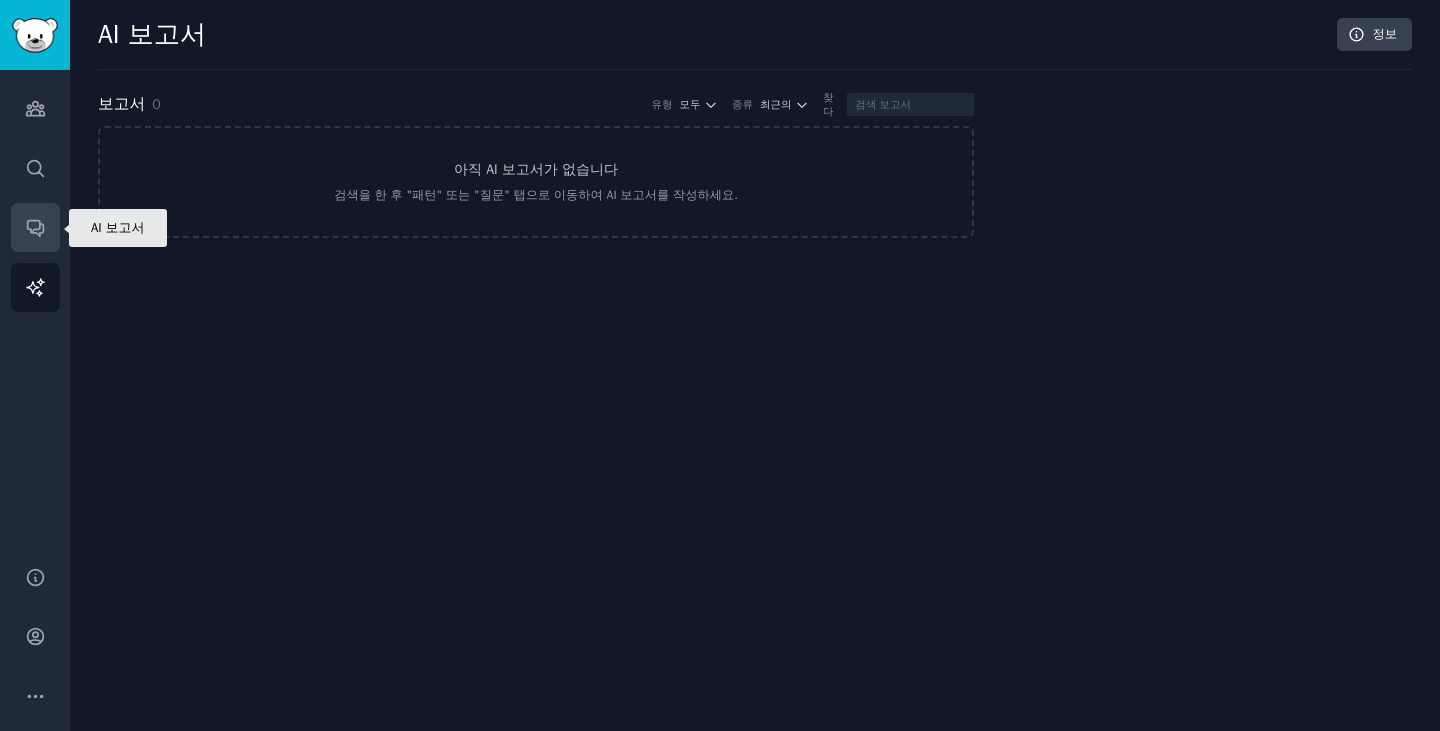 click on "대화" at bounding box center (35, 227) 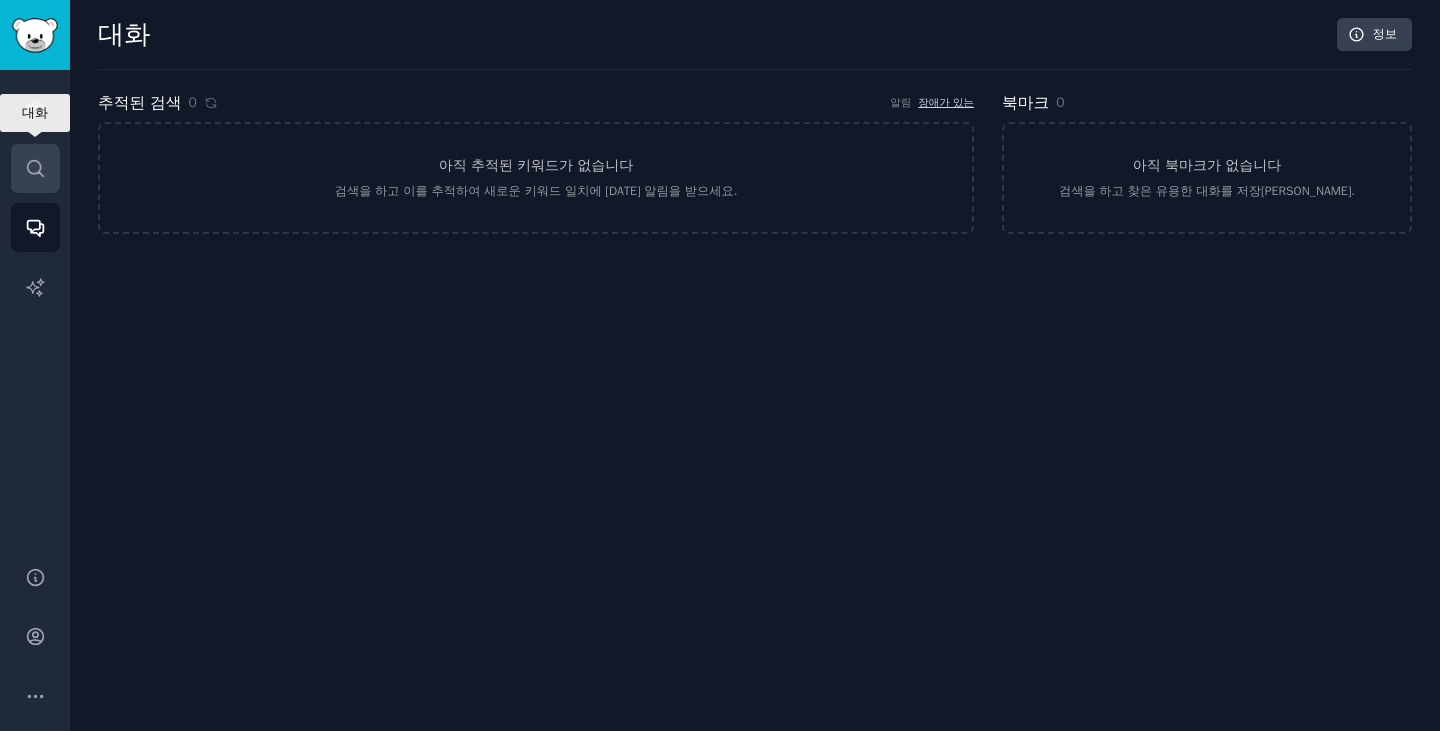 click 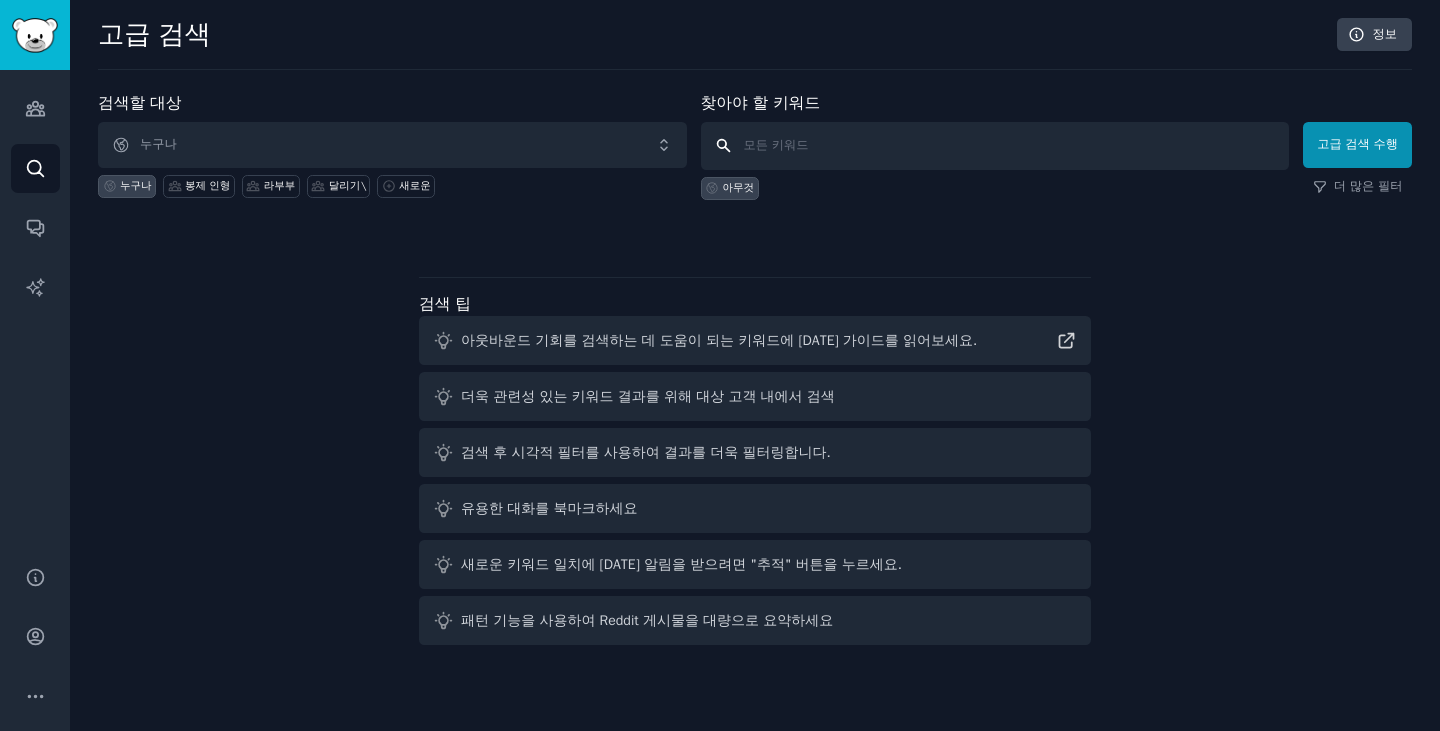 click at bounding box center [995, 146] 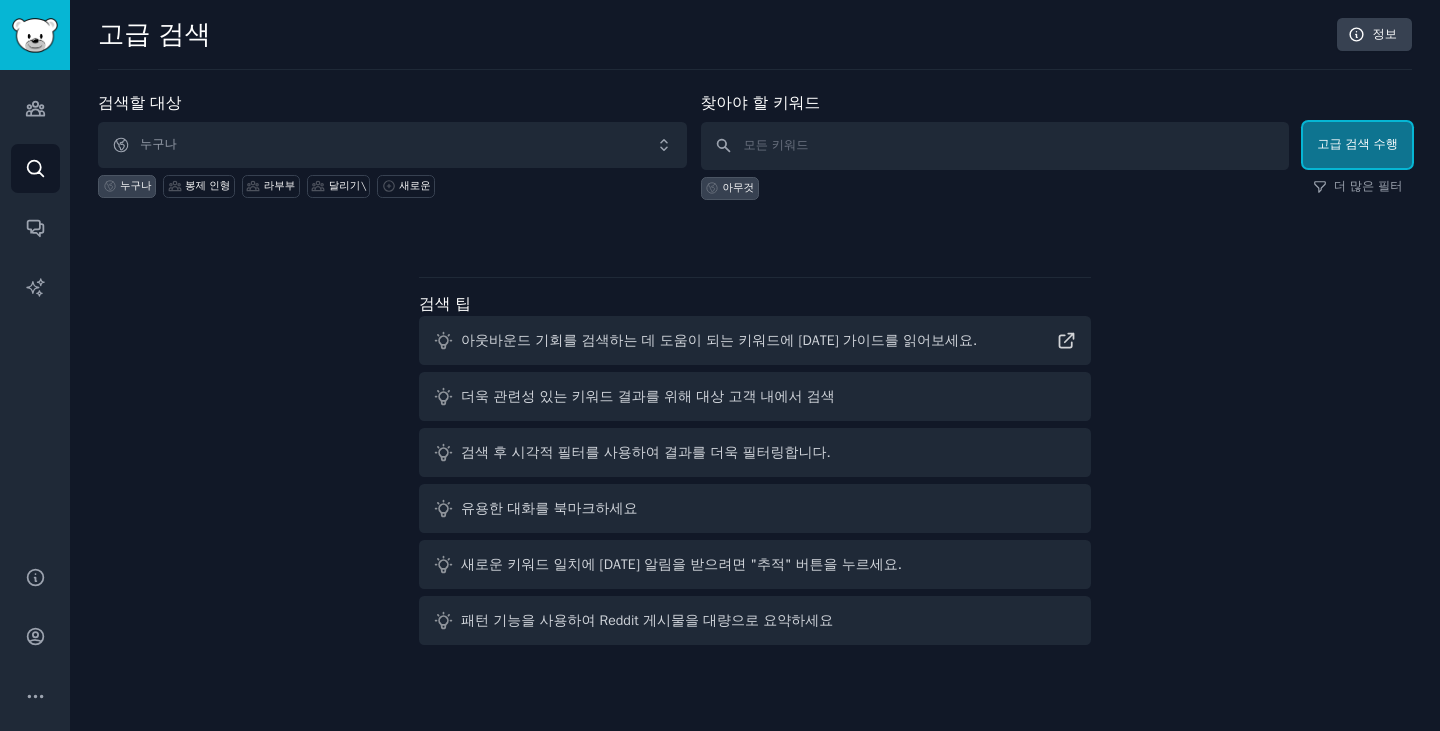 click on "고급 검색 수행" at bounding box center [1357, 144] 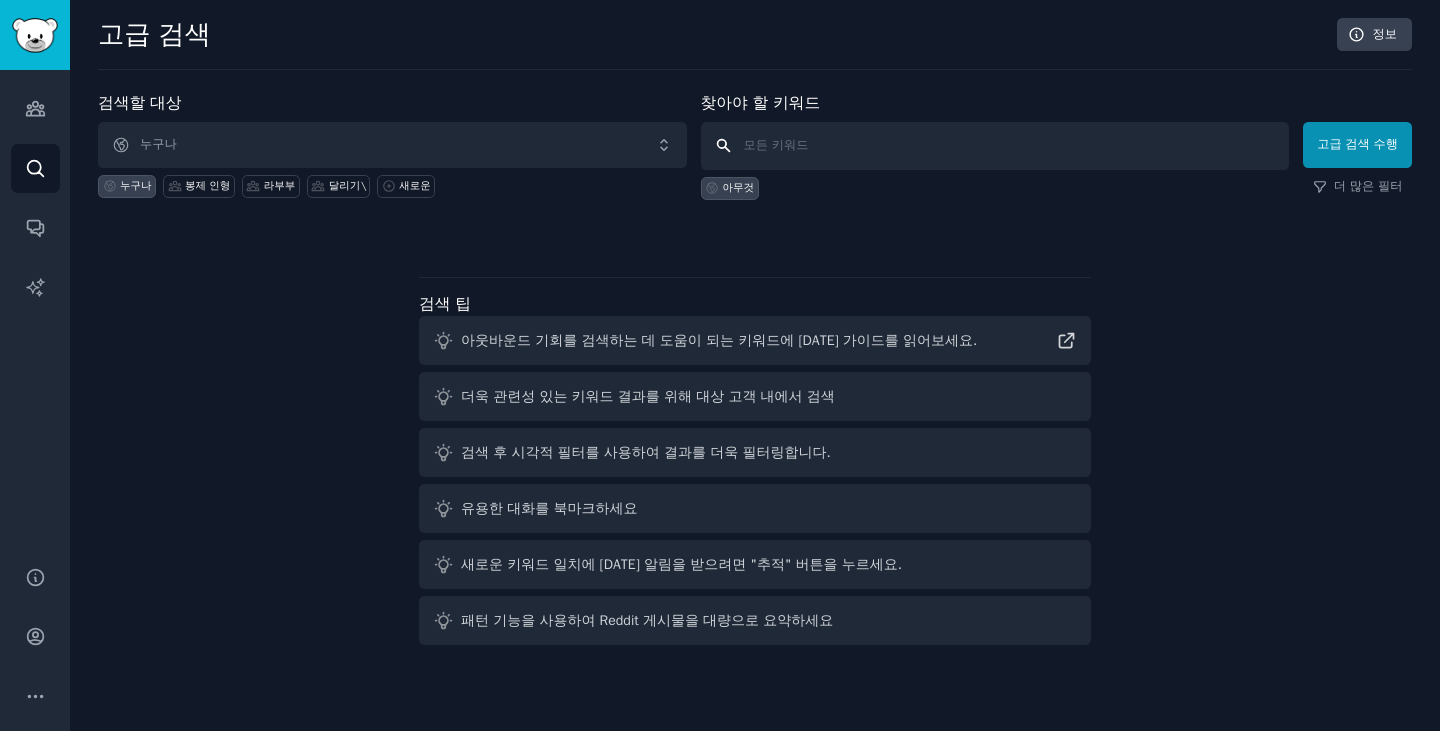 click at bounding box center [995, 146] 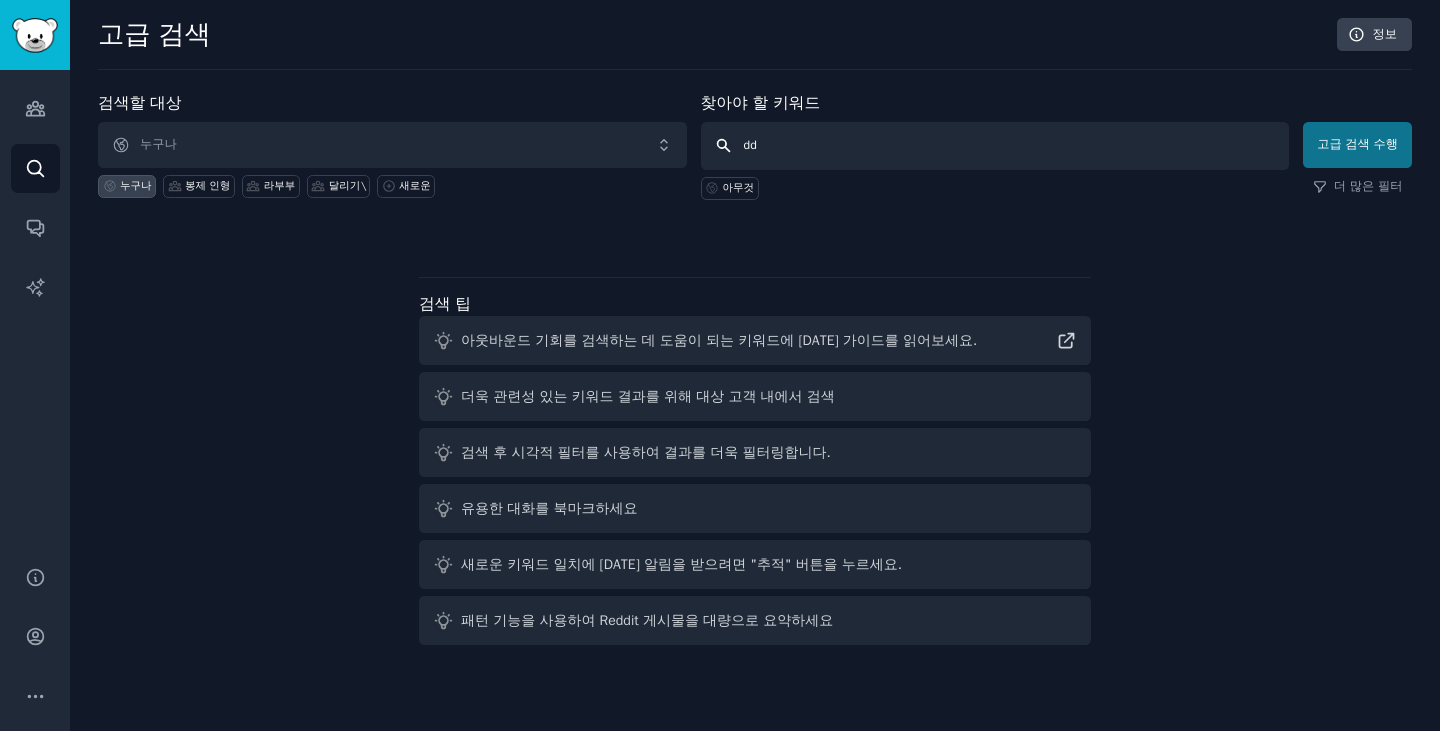 type on "dd" 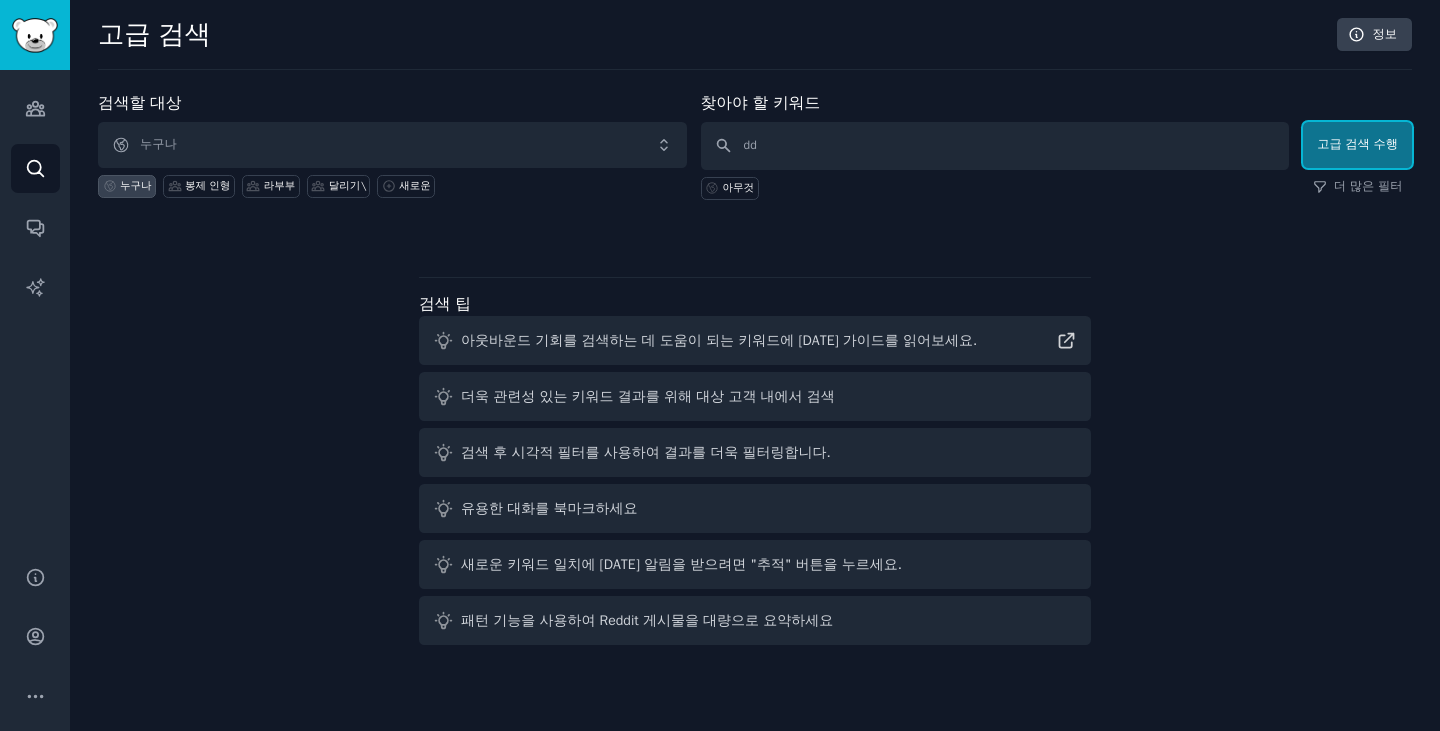 click on "고급 검색 수행" at bounding box center (1357, 144) 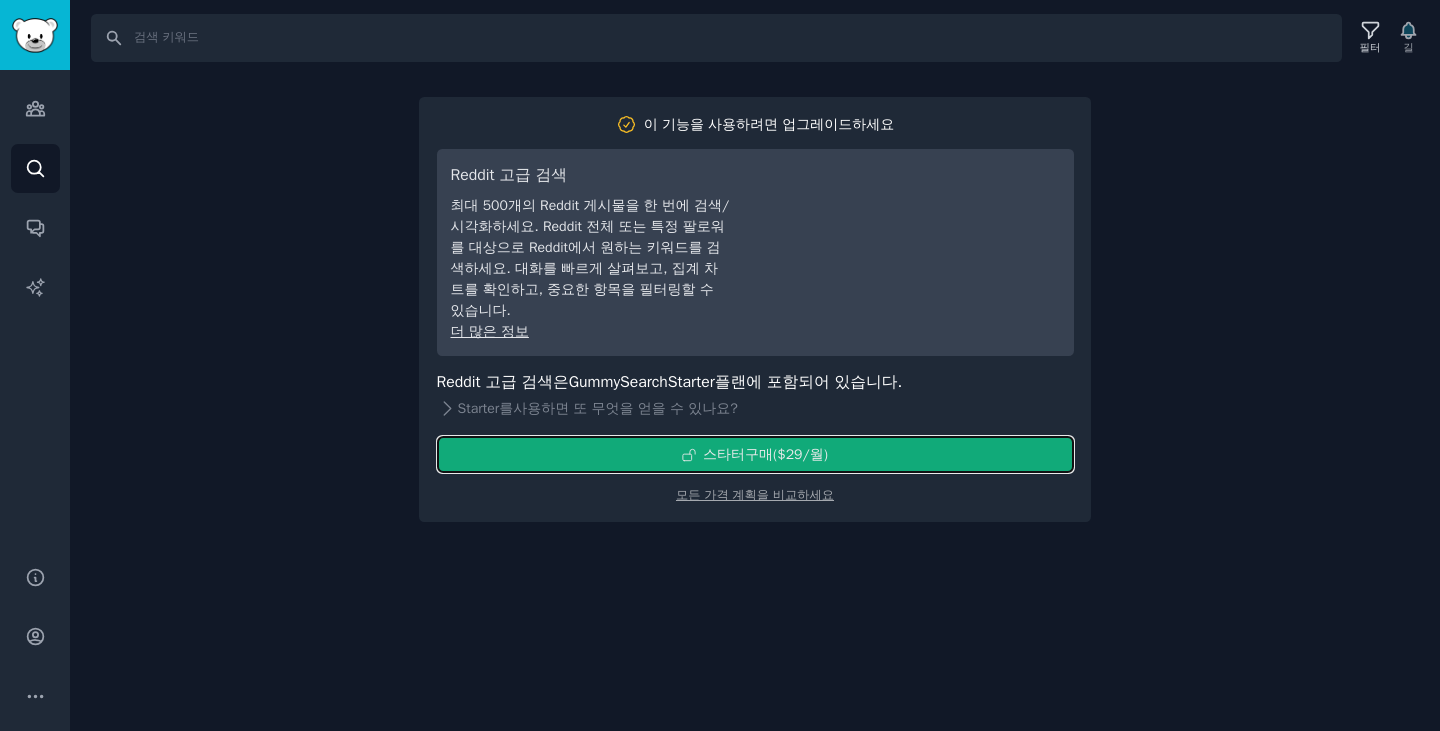 click on "스타터  구매  ($  29  /월  )" at bounding box center [765, 454] 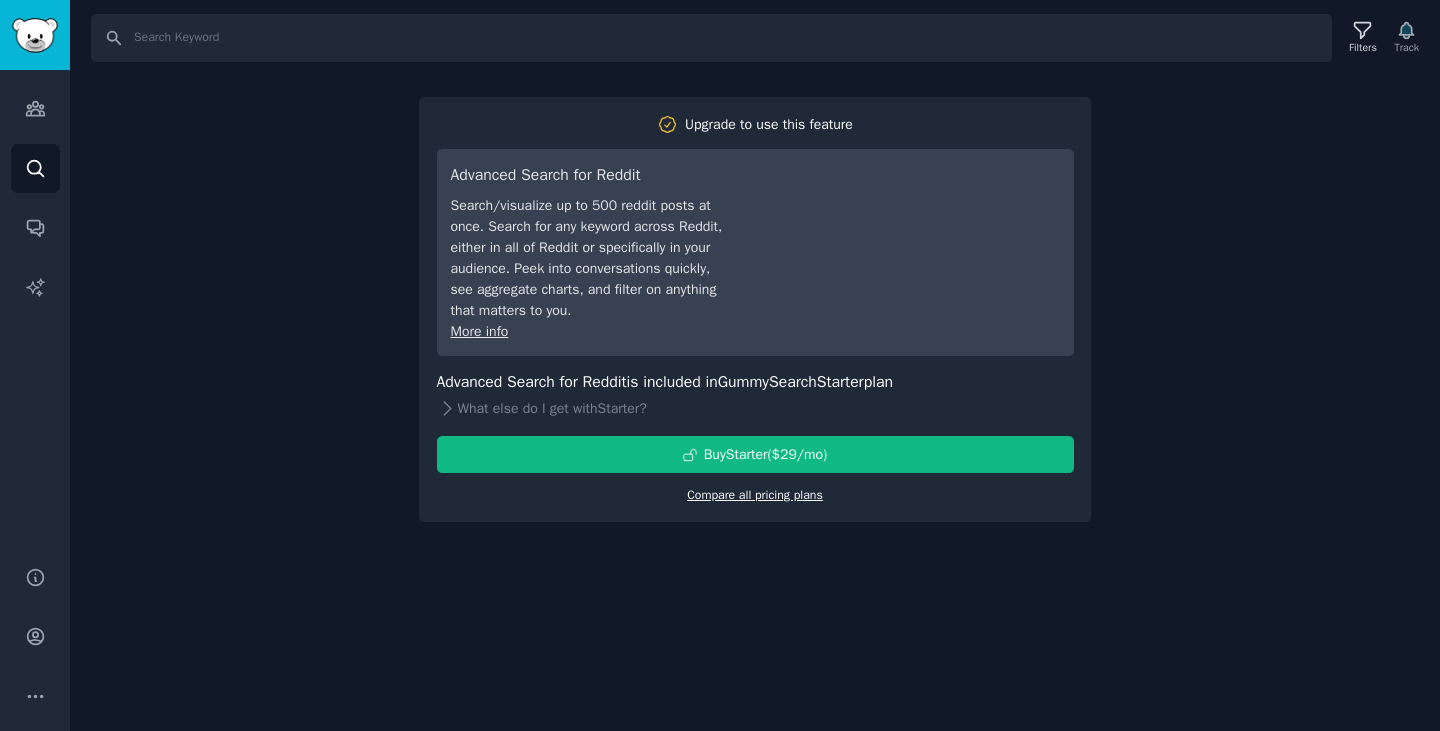 scroll, scrollTop: 0, scrollLeft: 0, axis: both 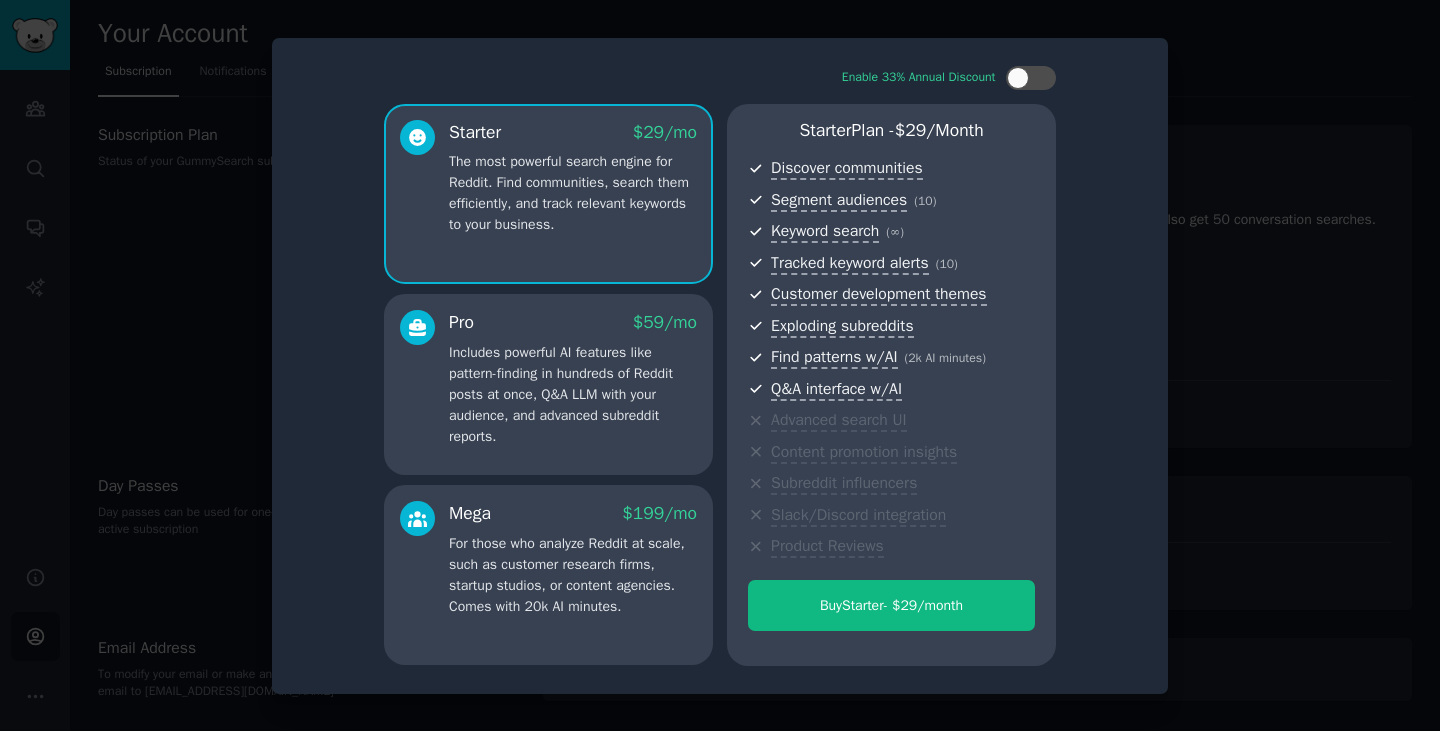 click on "Includes powerful AI features like pattern-finding in hundreds of Reddit posts at once, Q&A LLM with your audience, and advanced subreddit reports." at bounding box center [573, 394] 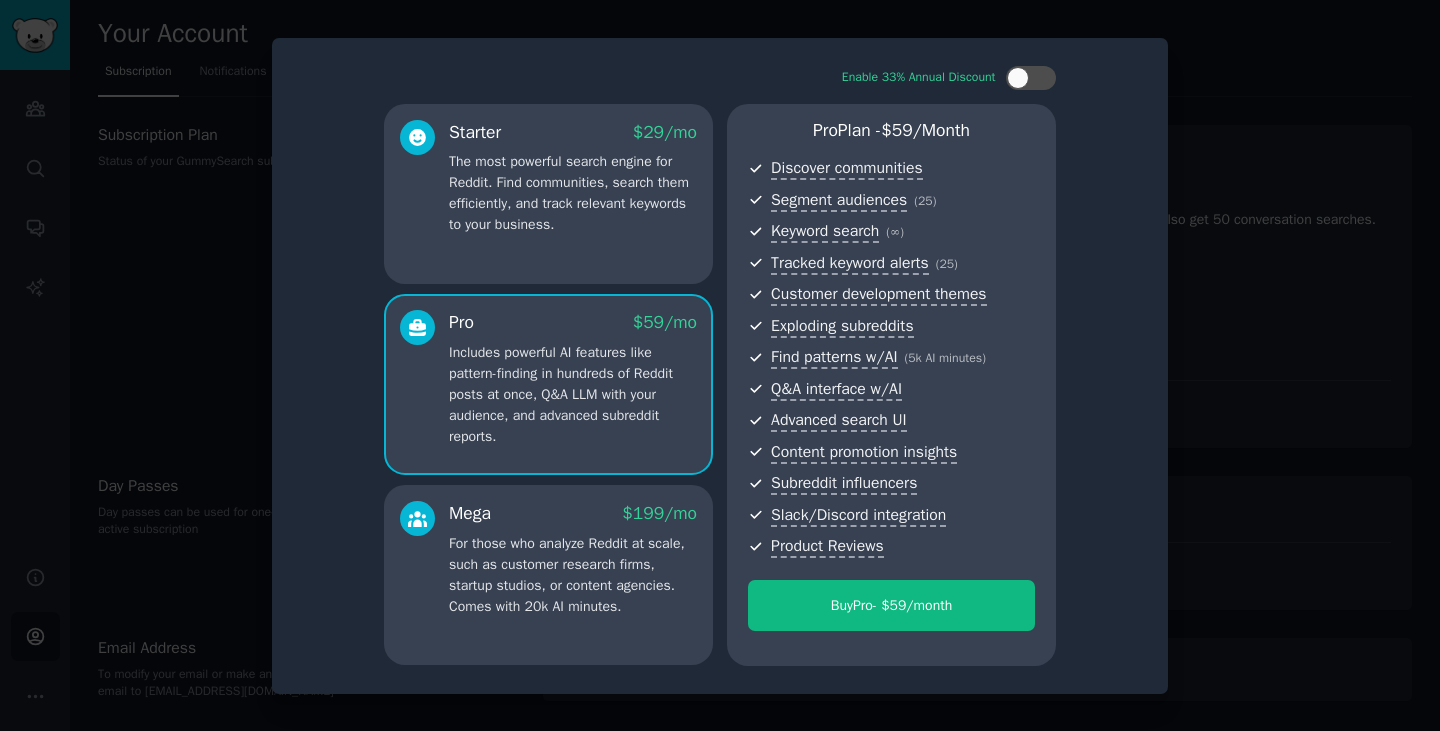 click at bounding box center [720, 365] 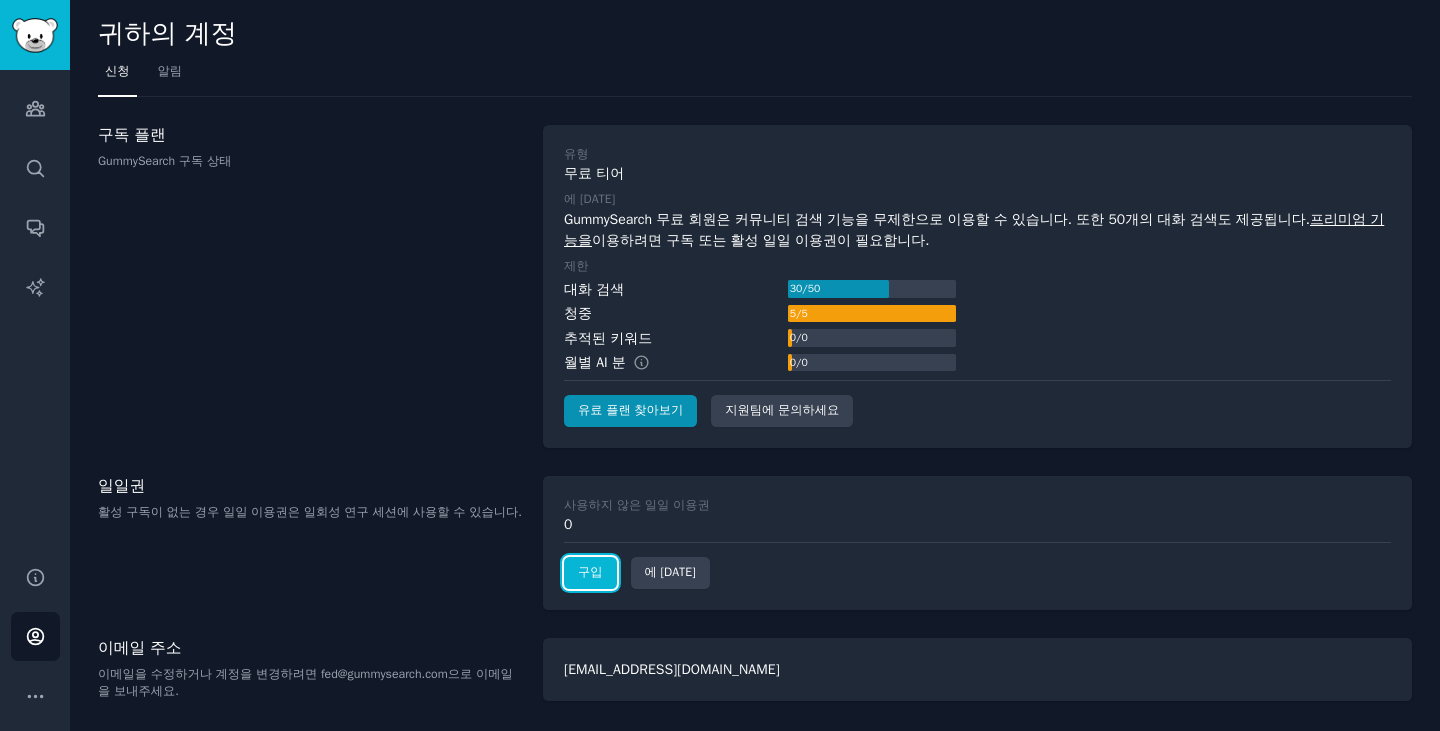 click on "구입" 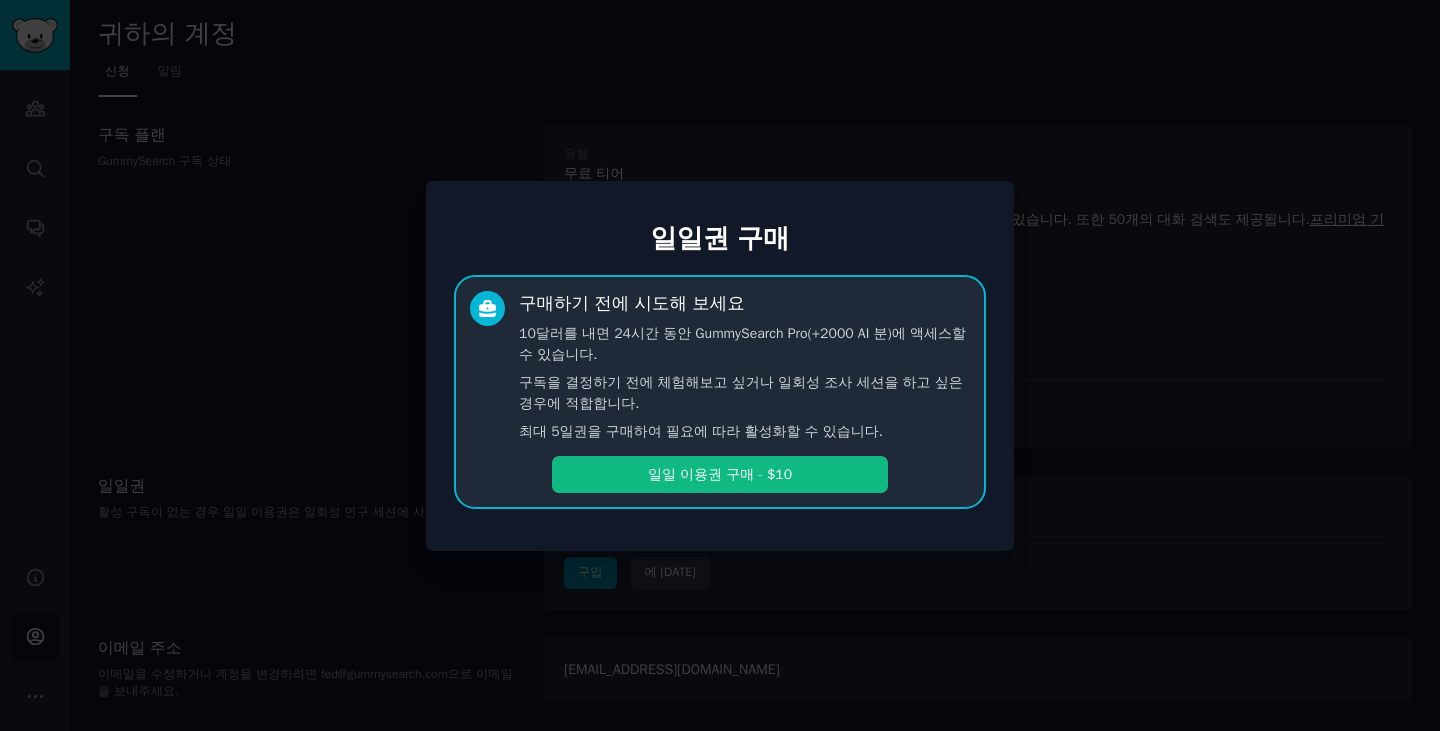 click at bounding box center (720, 365) 